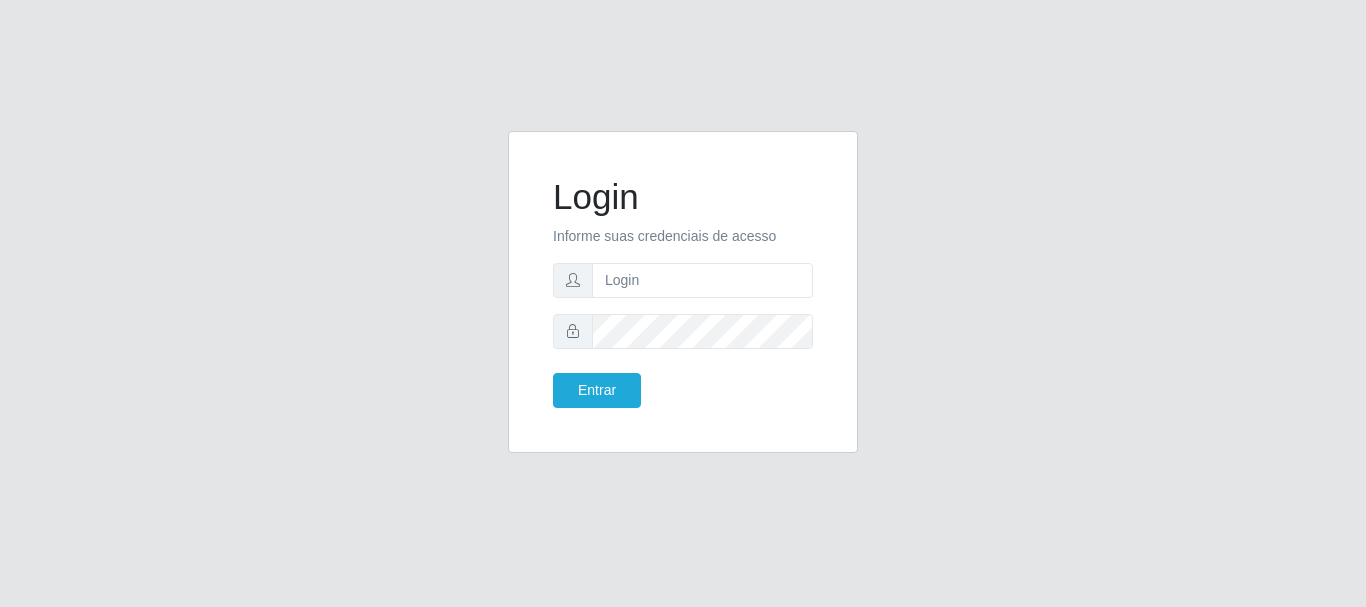 scroll, scrollTop: 0, scrollLeft: 0, axis: both 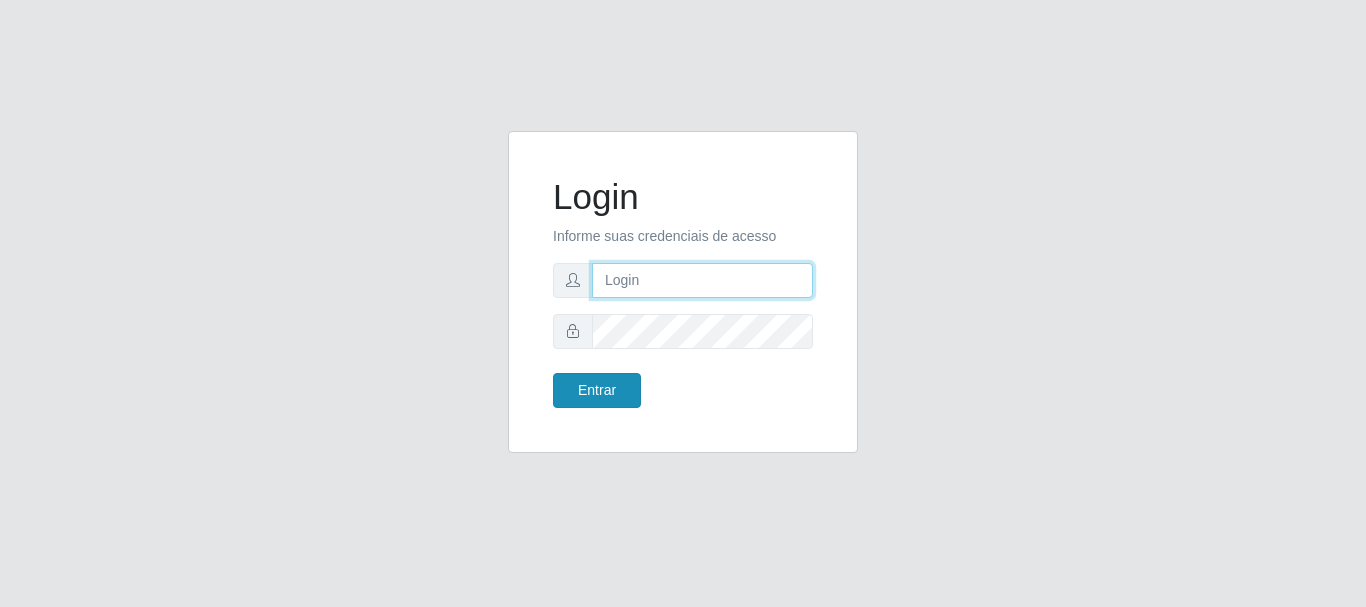 type on "[NAME]@[DOMAIN]" 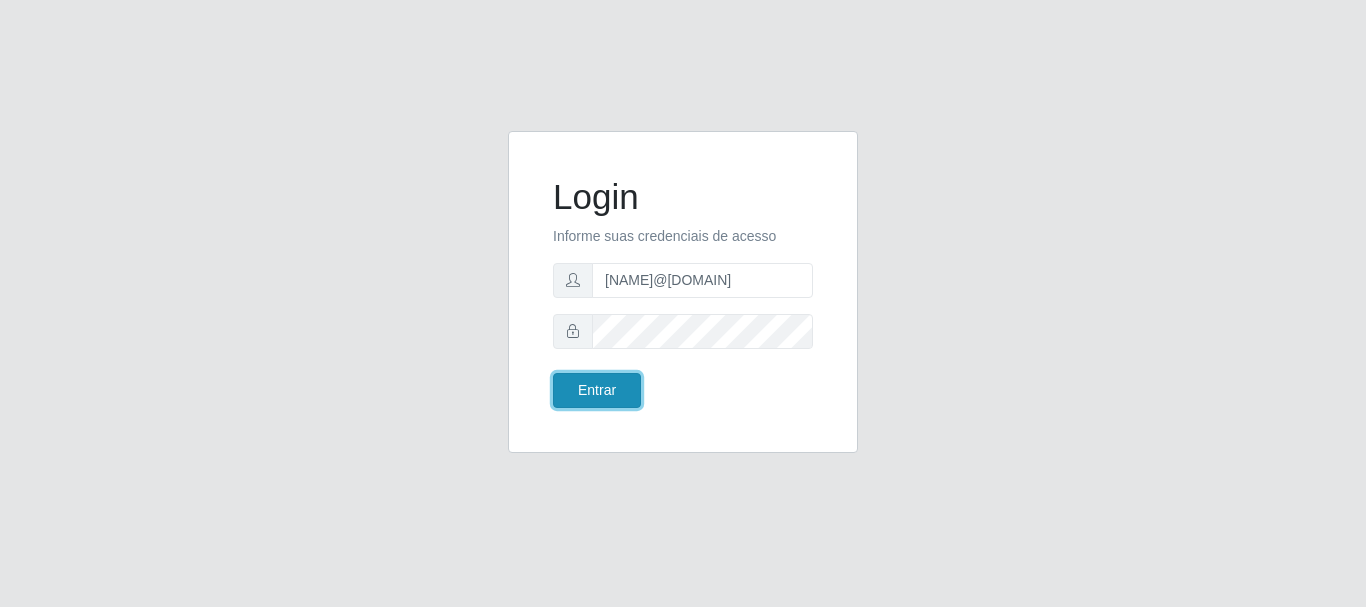 click on "Entrar" at bounding box center (597, 390) 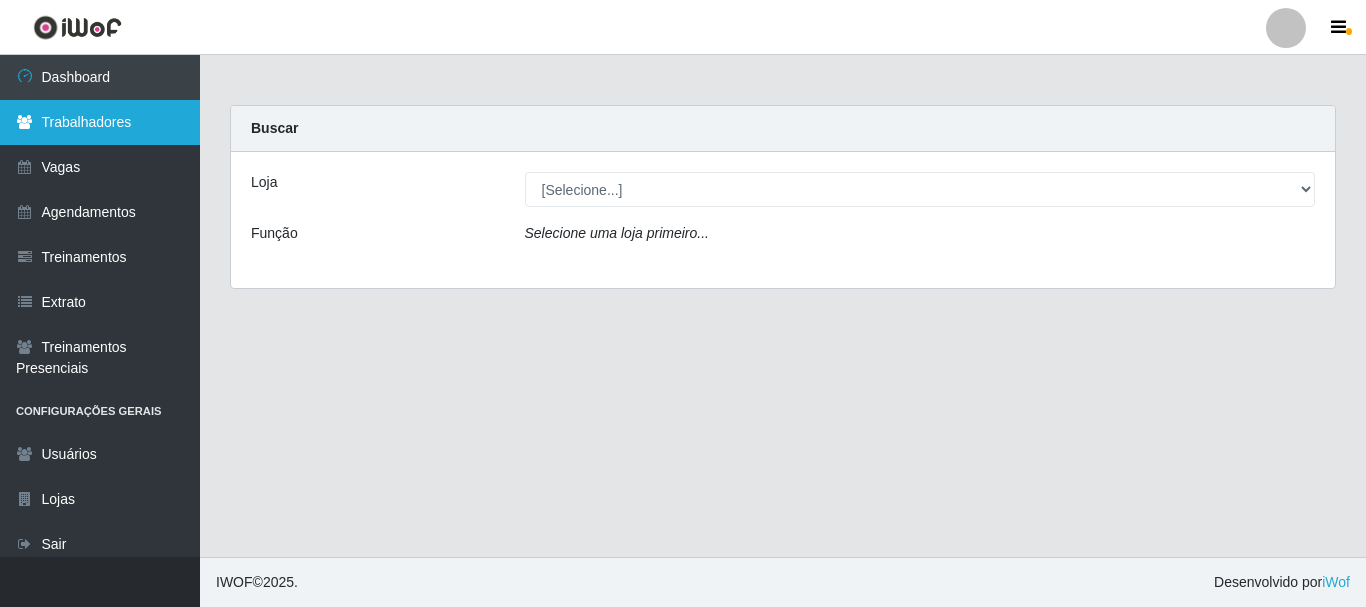 click on "Trabalhadores" at bounding box center [100, 122] 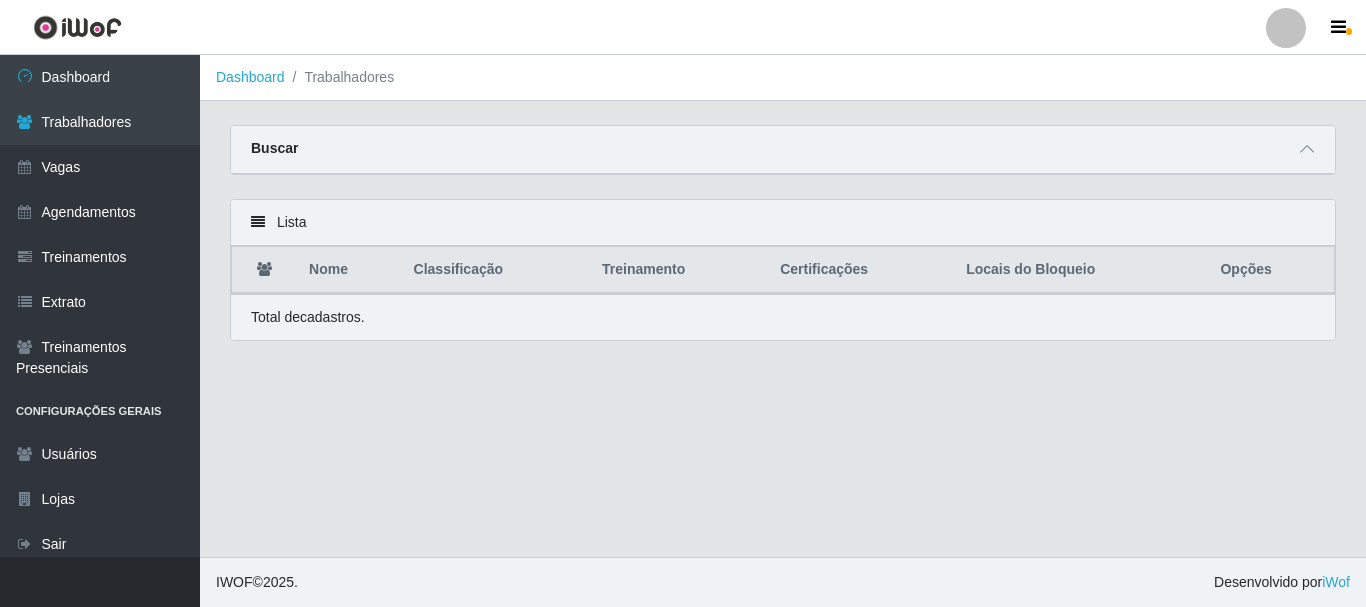 click at bounding box center (258, 222) 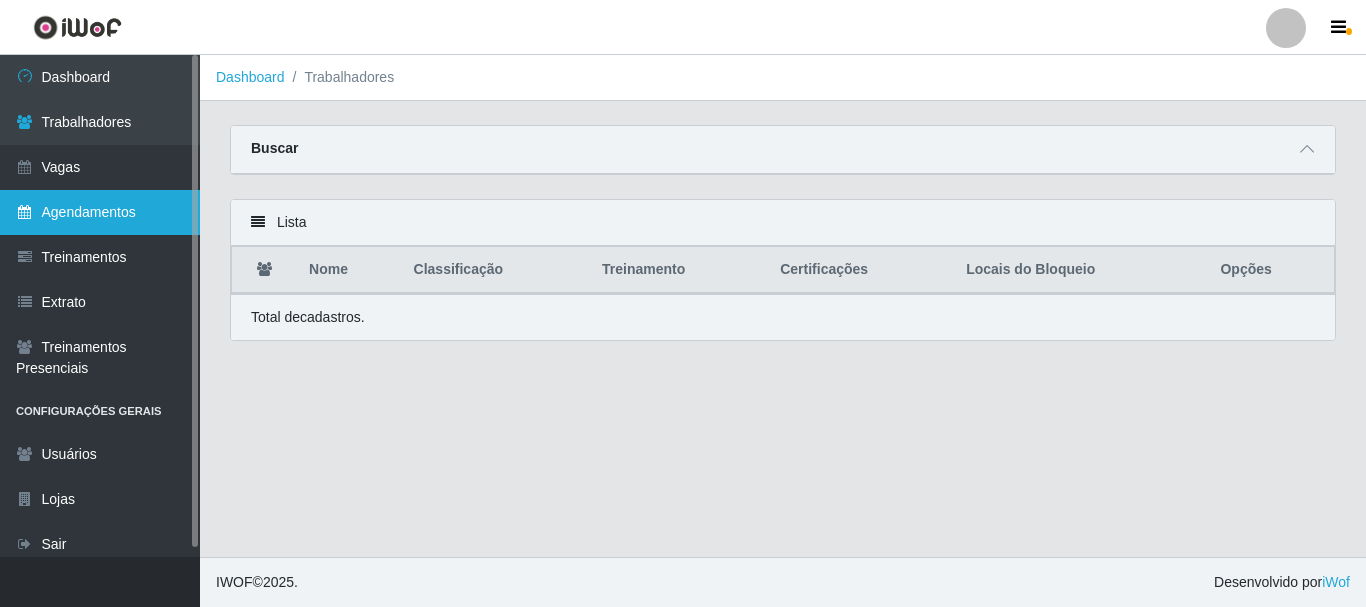 click on "Agendamentos" at bounding box center [100, 212] 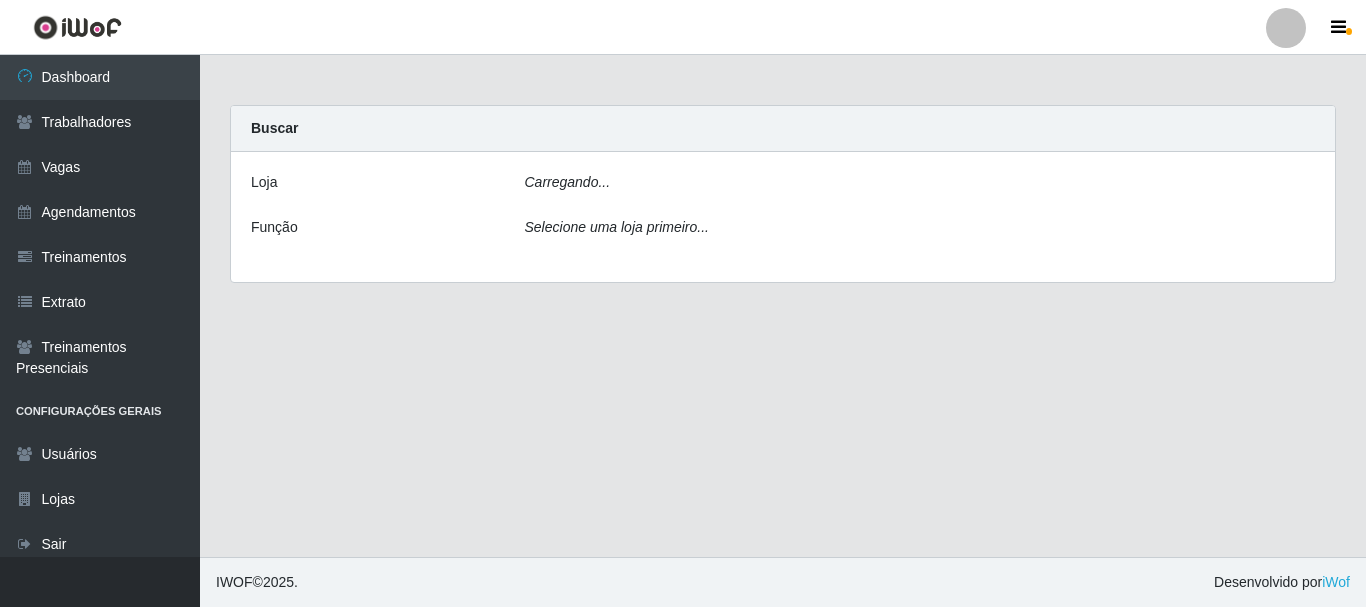 scroll, scrollTop: 0, scrollLeft: 0, axis: both 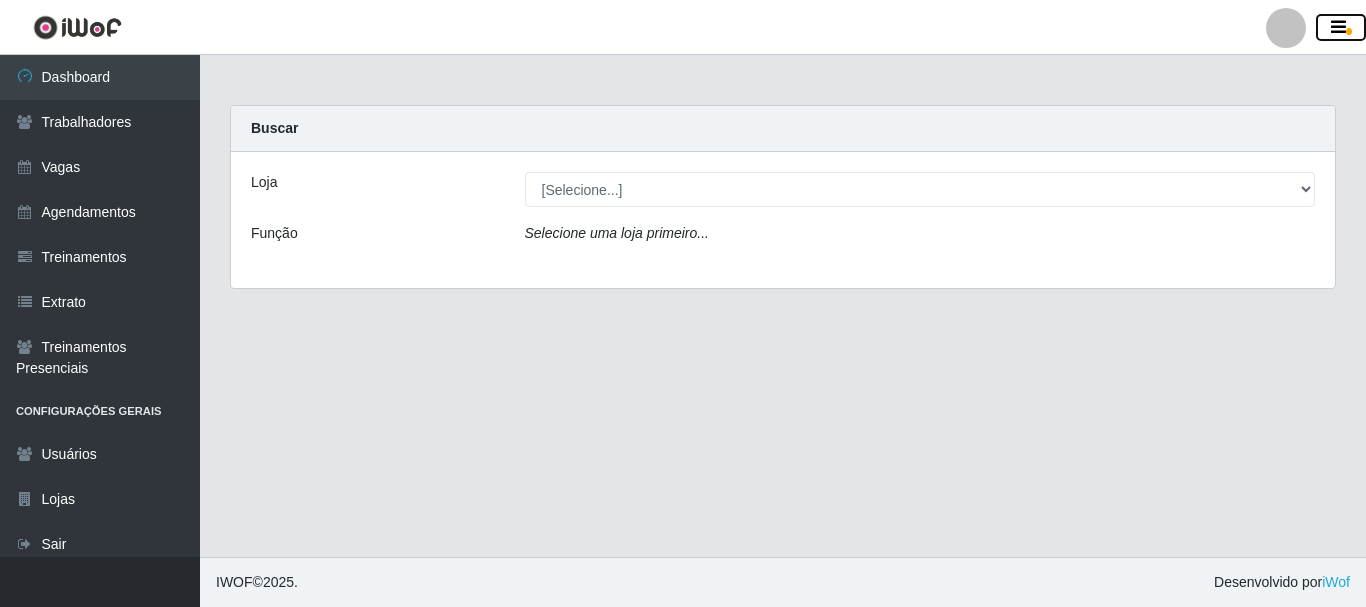 click at bounding box center (1338, 28) 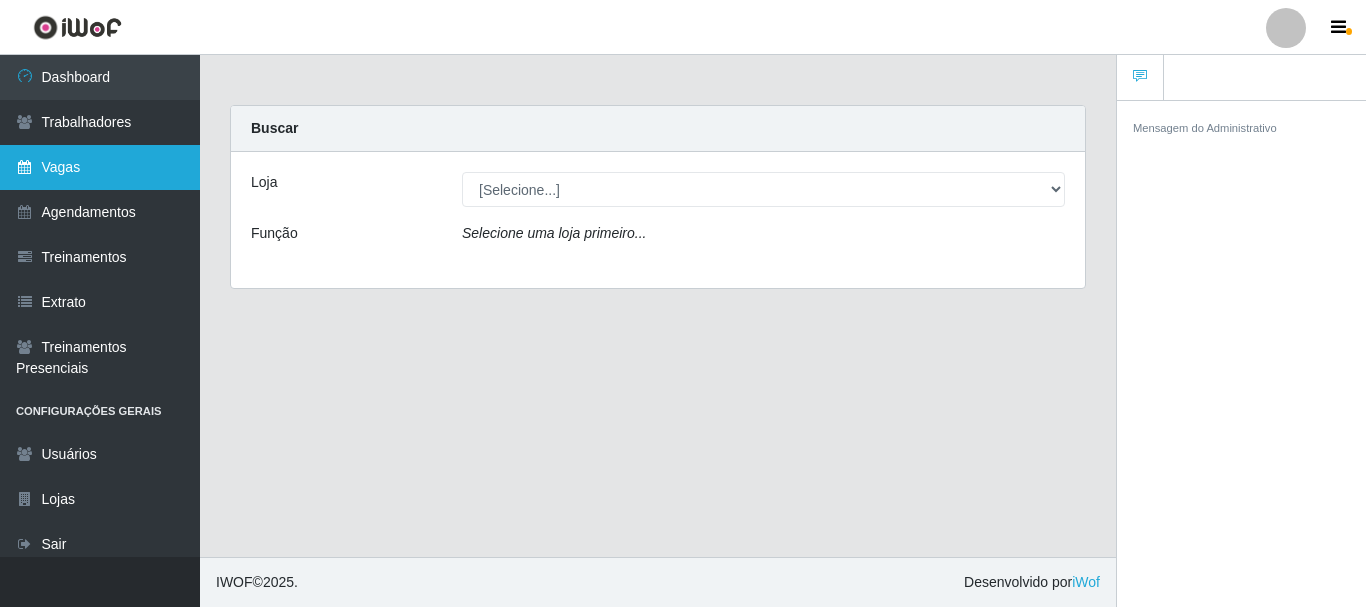 click on "Vagas" at bounding box center (100, 167) 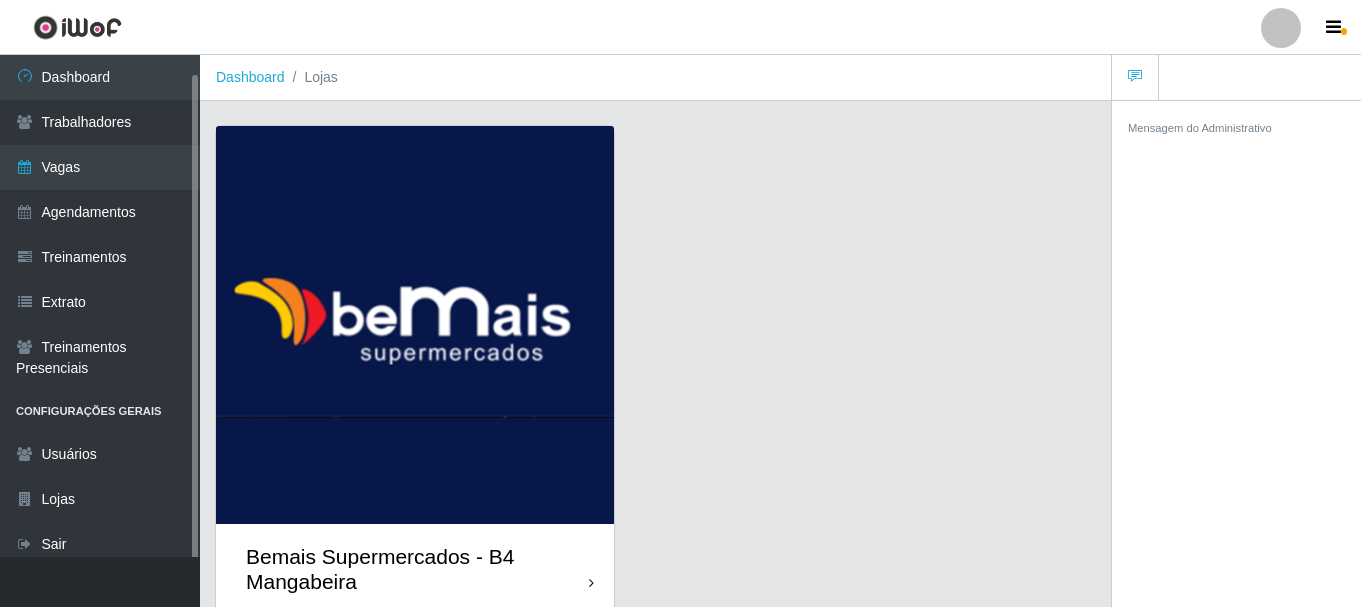 scroll, scrollTop: 24, scrollLeft: 0, axis: vertical 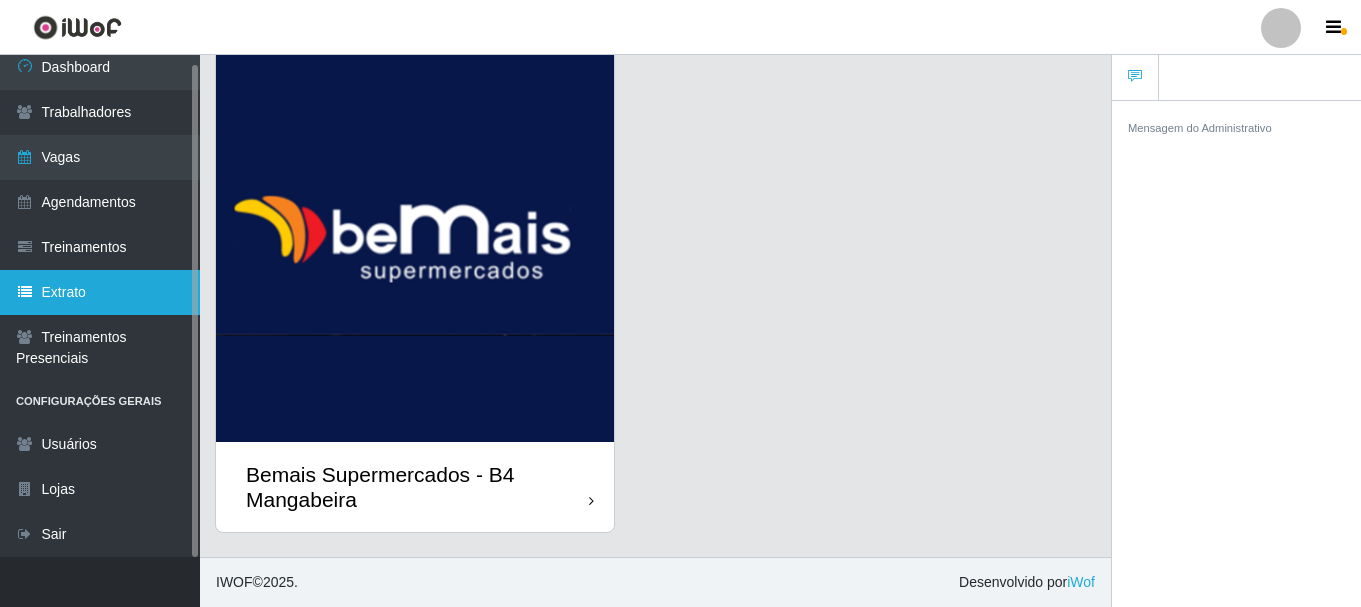 click on "Extrato" at bounding box center (100, 292) 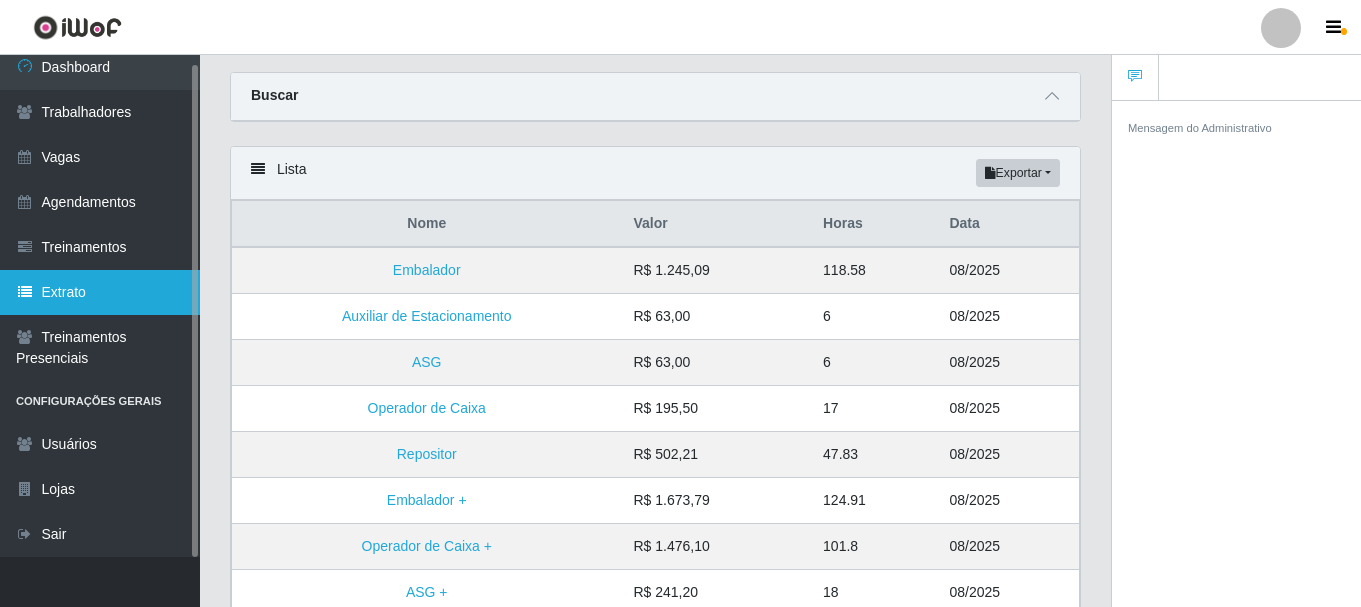 scroll, scrollTop: 100, scrollLeft: 0, axis: vertical 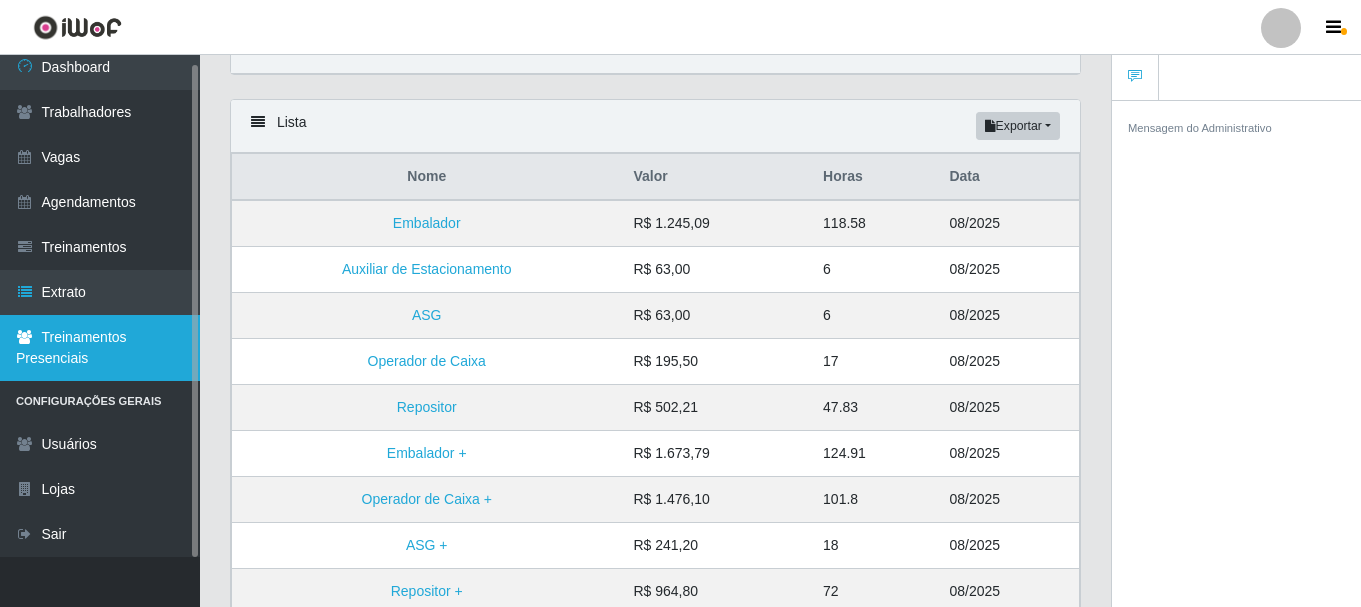 click on "Treinamentos Presenciais" at bounding box center (100, 348) 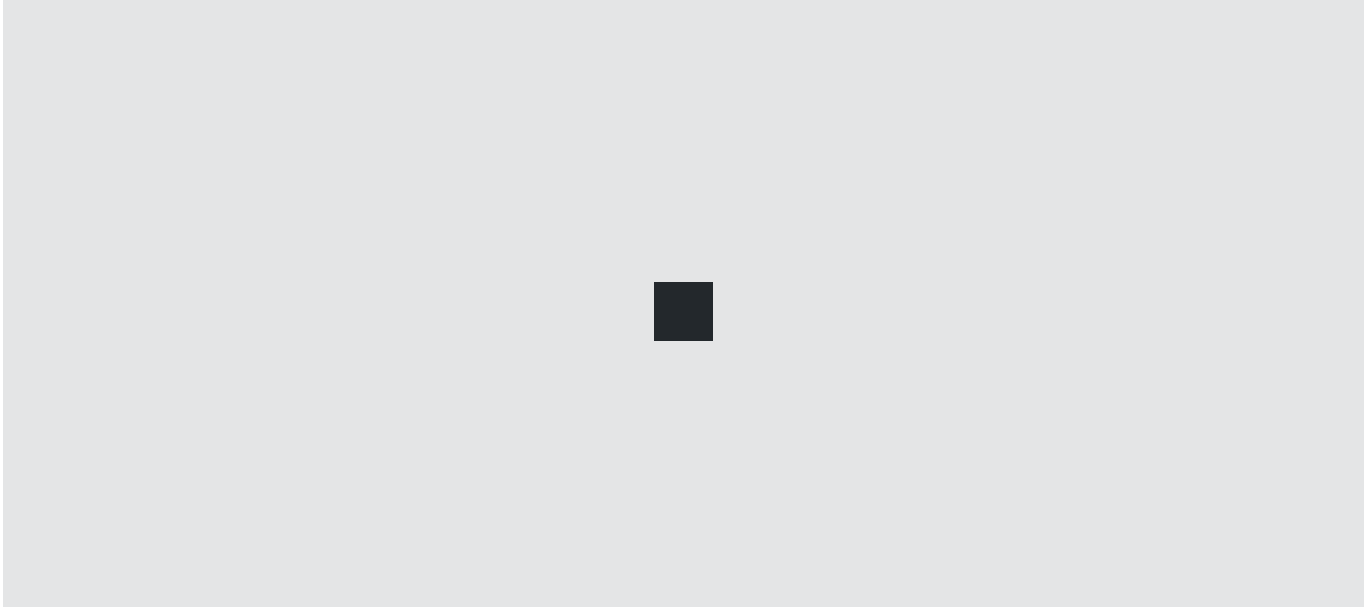 scroll, scrollTop: 0, scrollLeft: 0, axis: both 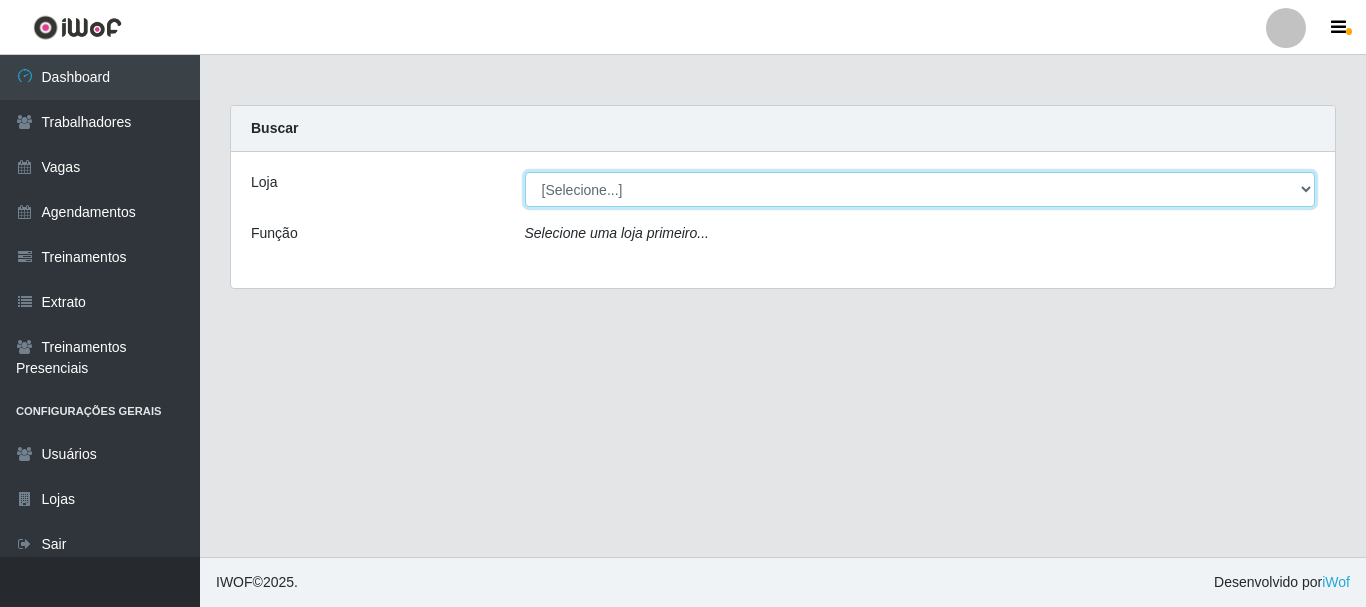 click on "[Selecione...] Bemais Supermercados - B4 Mangabeira" at bounding box center (920, 189) 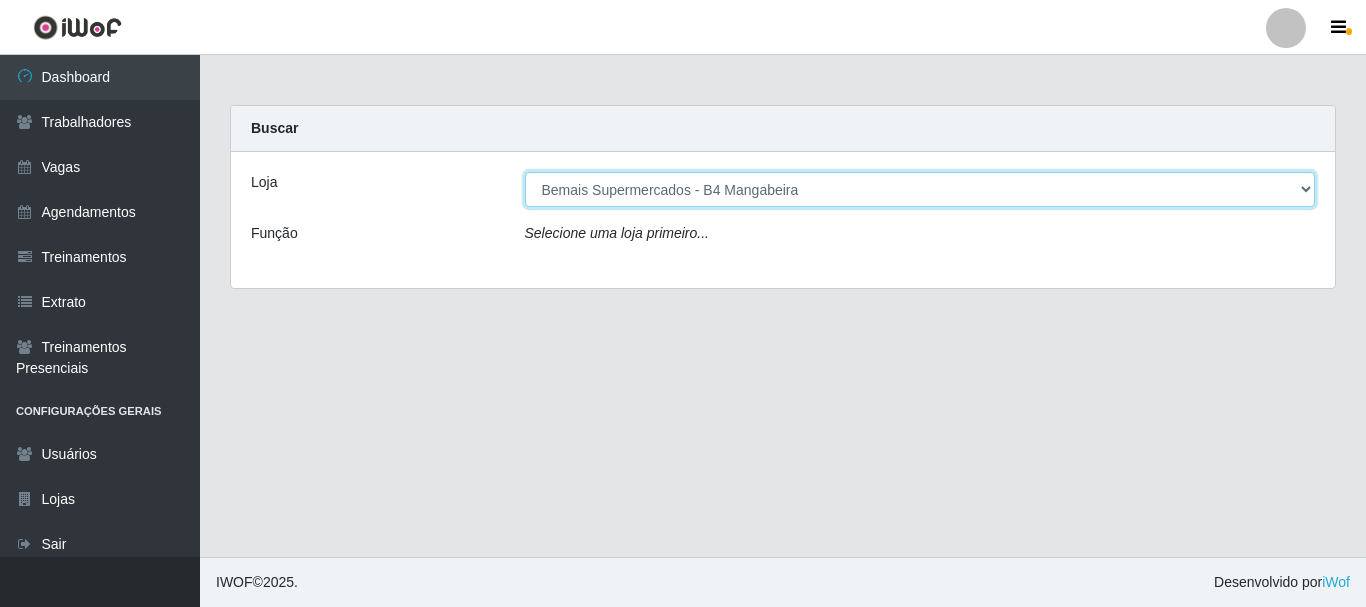 click on "[Selecione...] Bemais Supermercados - B4 Mangabeira" at bounding box center [920, 189] 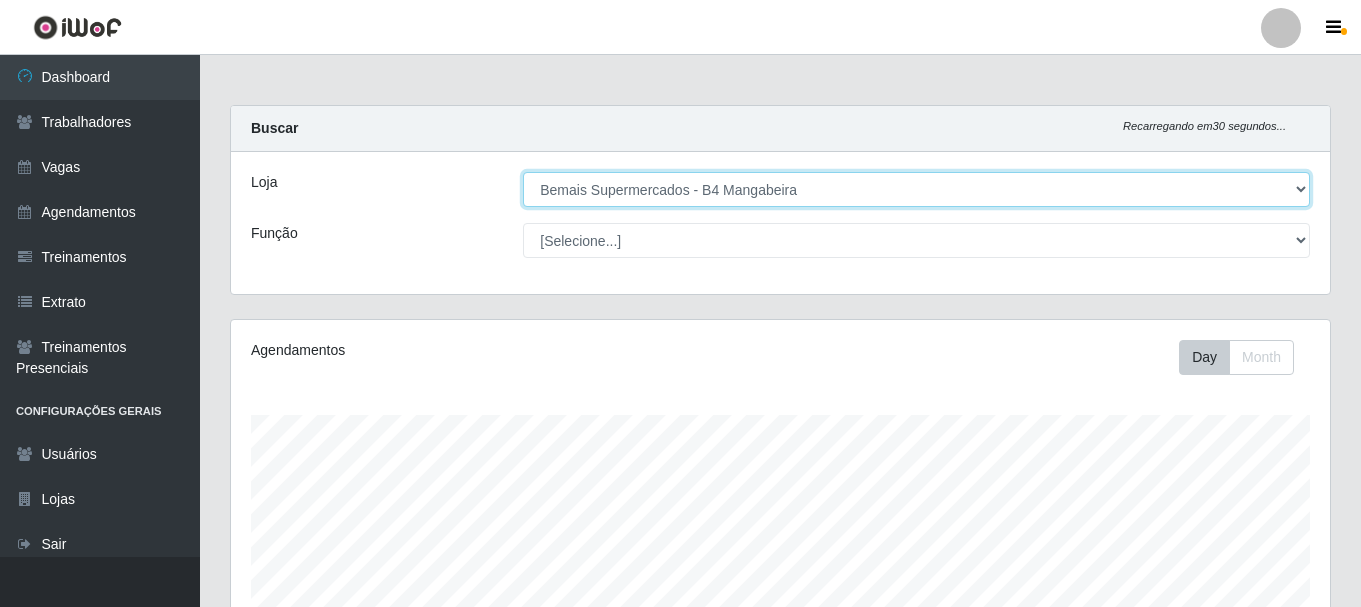 scroll, scrollTop: 999585, scrollLeft: 998901, axis: both 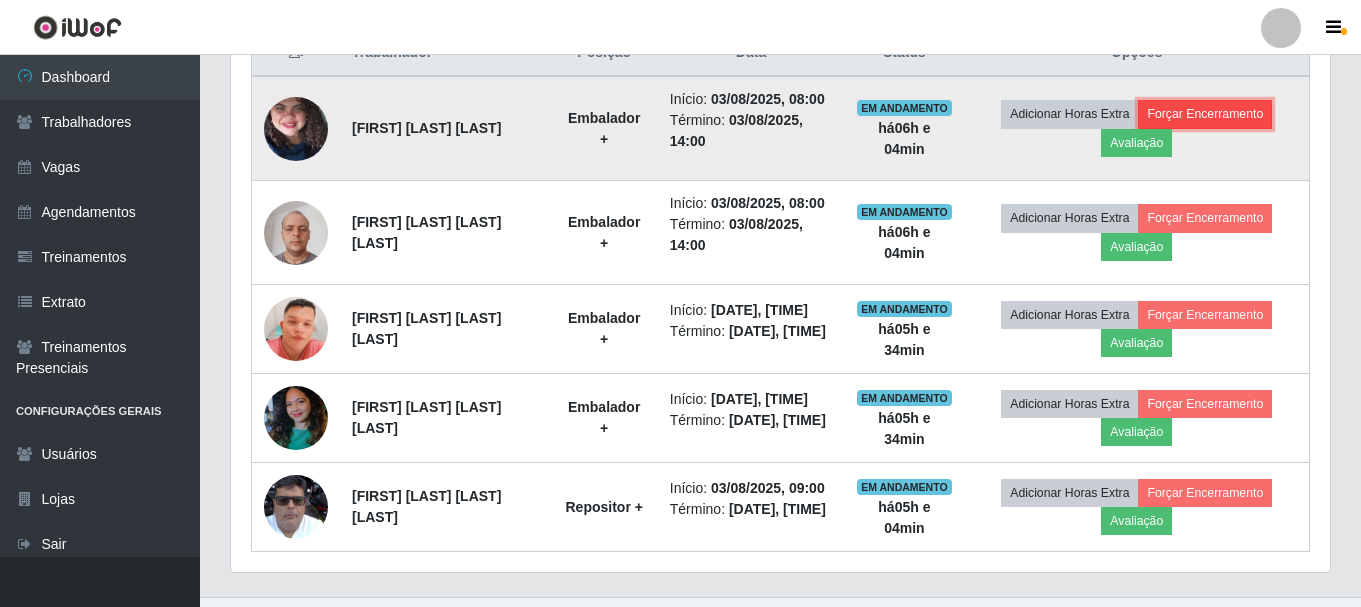 click on "Forçar Encerramento" at bounding box center (1205, 114) 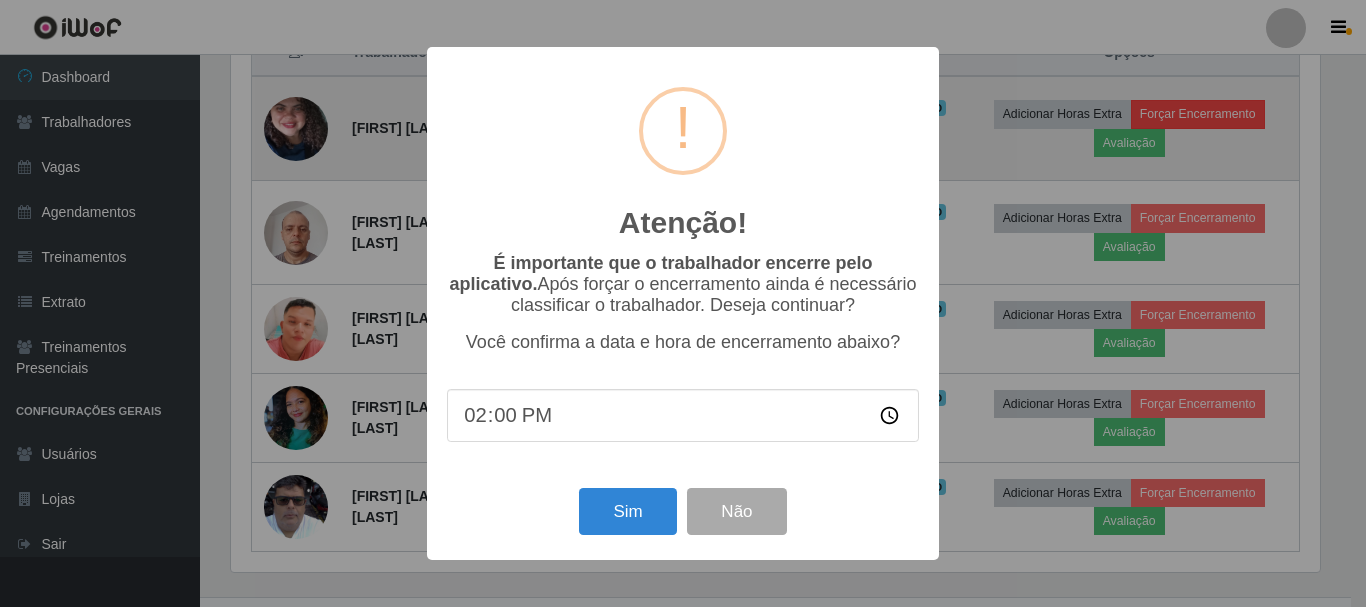 scroll, scrollTop: 999585, scrollLeft: 998911, axis: both 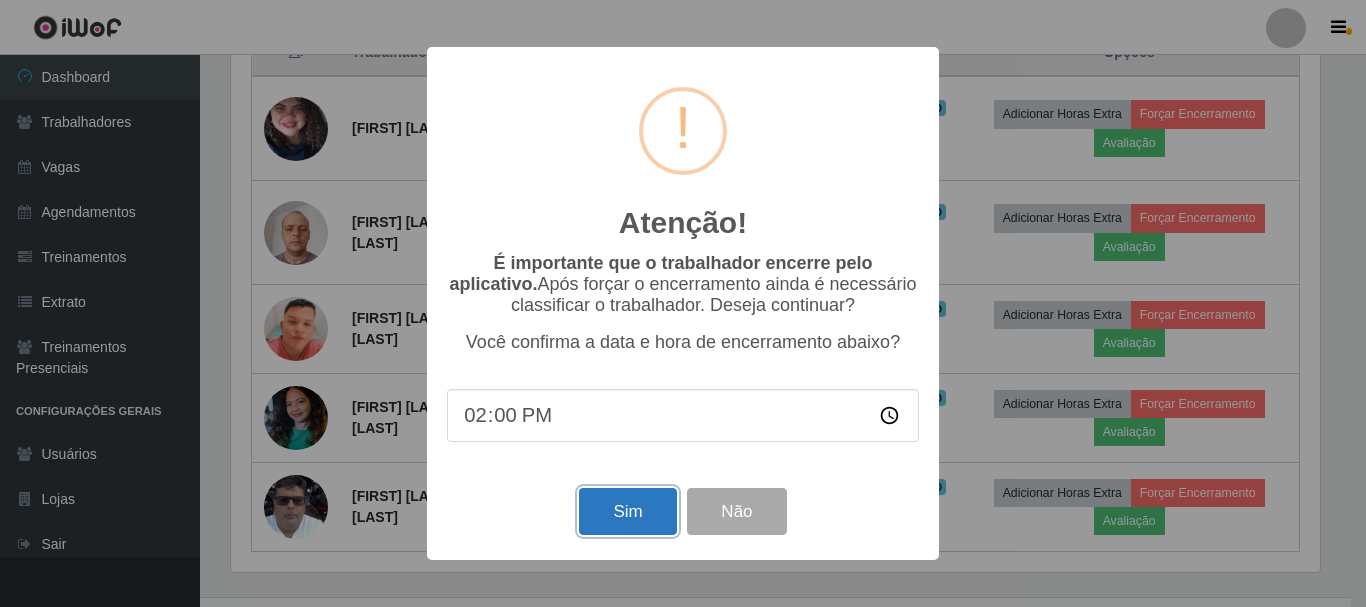 click on "Sim" at bounding box center (627, 511) 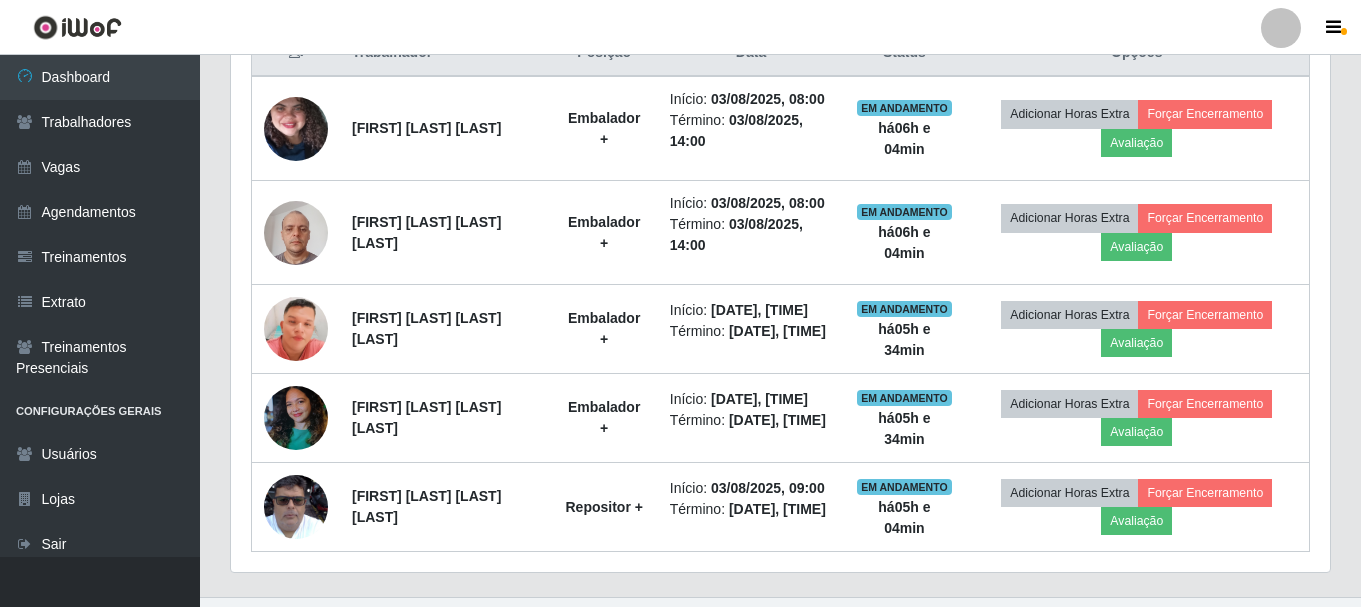 scroll, scrollTop: 999585, scrollLeft: 998901, axis: both 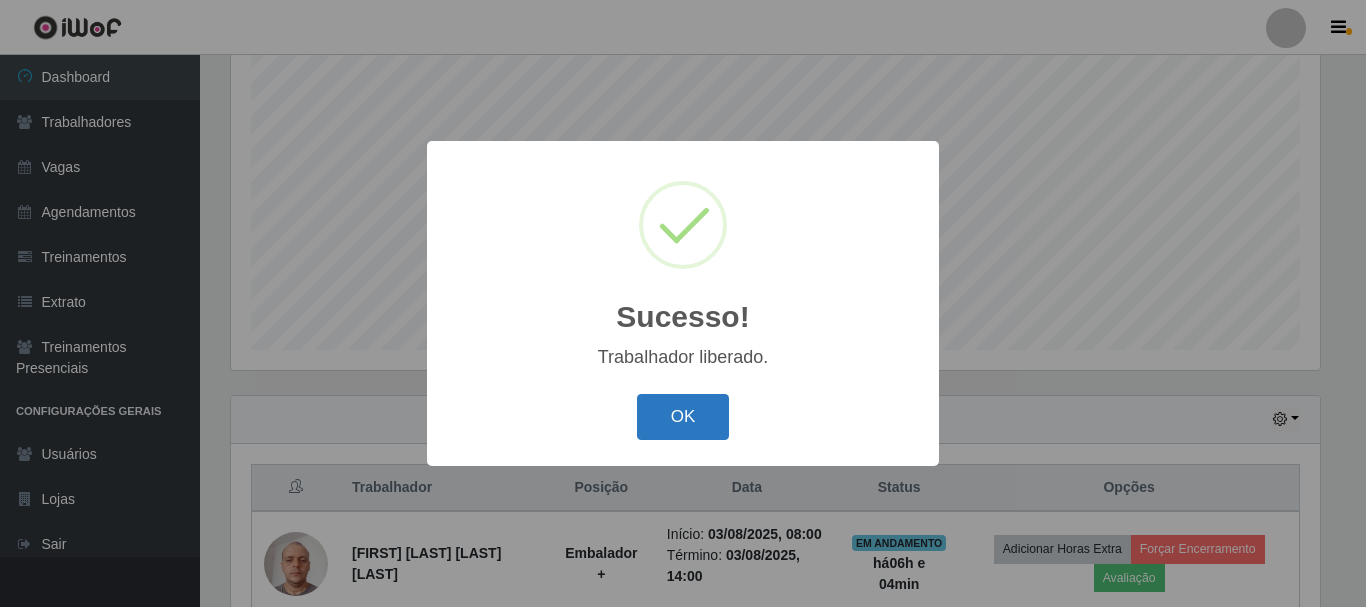 click on "OK" at bounding box center [683, 417] 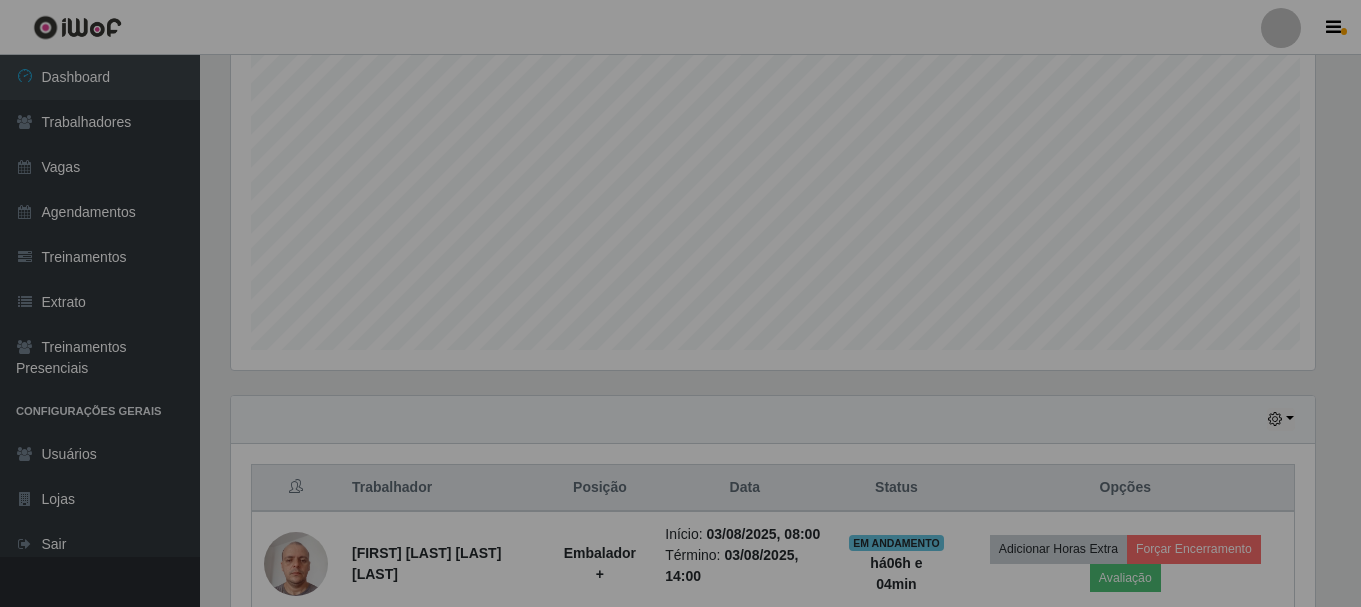 scroll, scrollTop: 999585, scrollLeft: 998901, axis: both 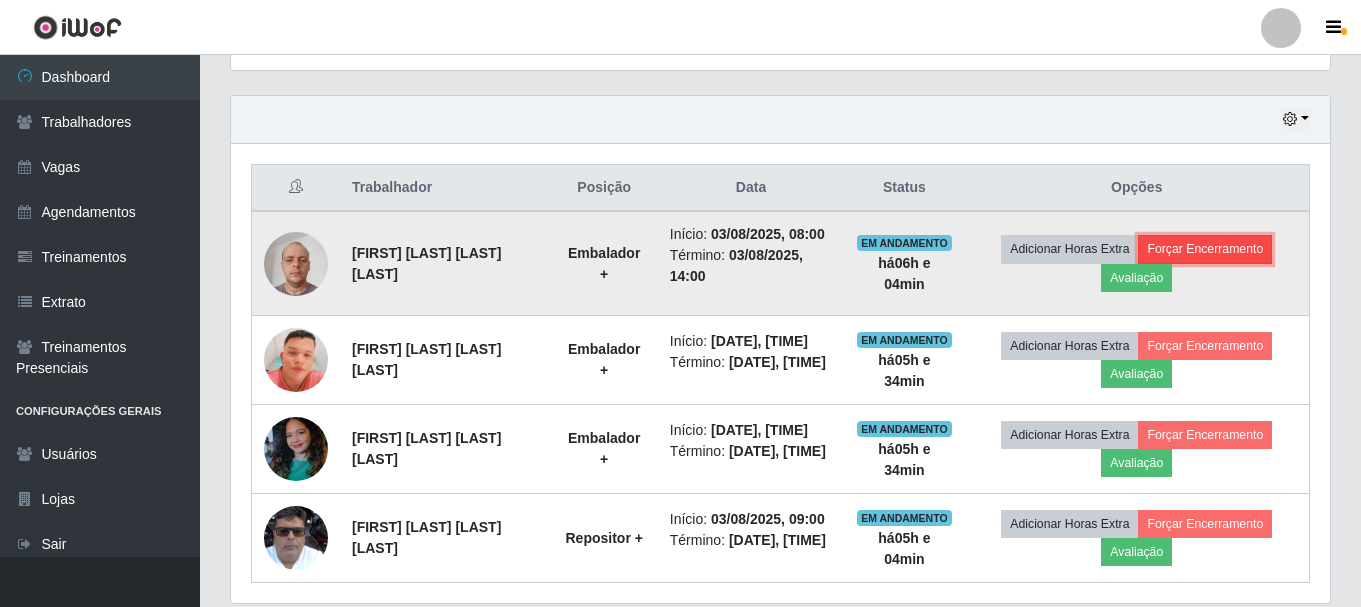 click on "Forçar Encerramento" at bounding box center [1205, 249] 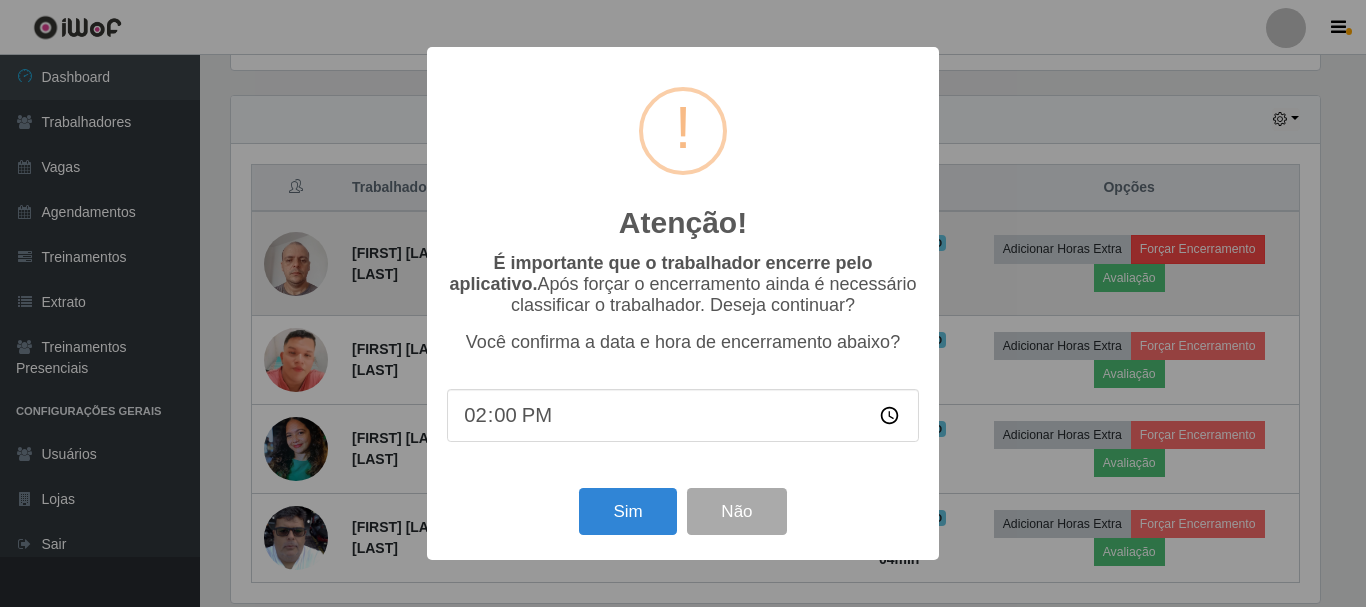 scroll, scrollTop: 999585, scrollLeft: 998911, axis: both 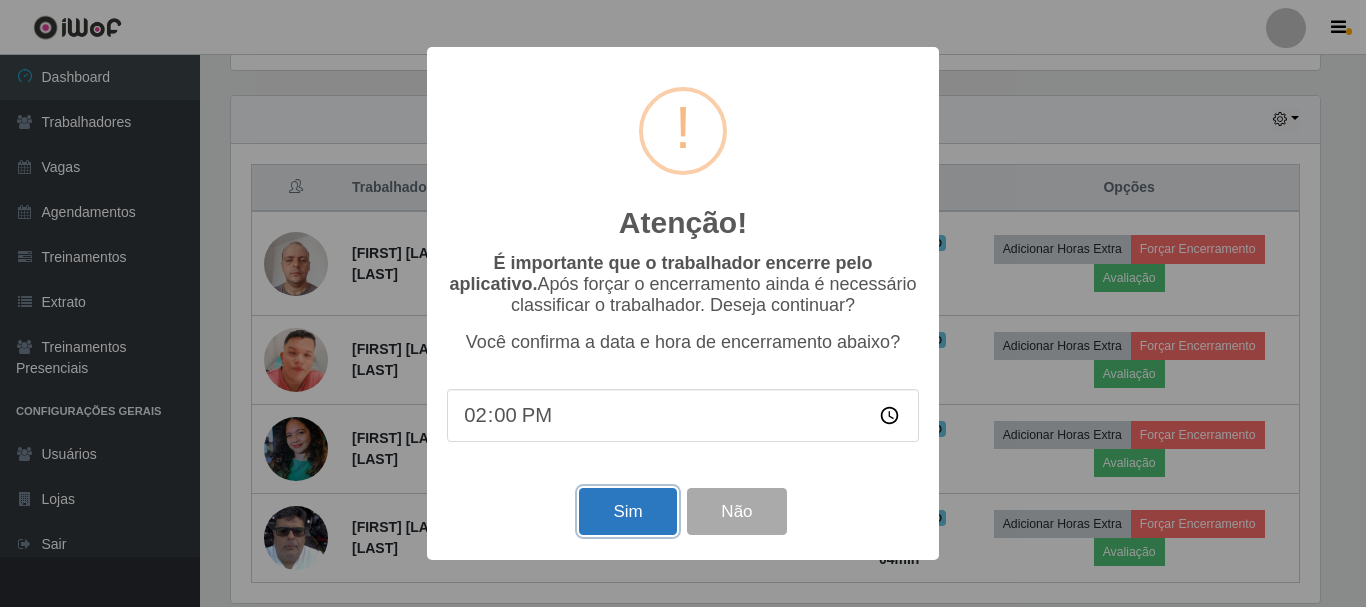 click on "Sim" at bounding box center (627, 511) 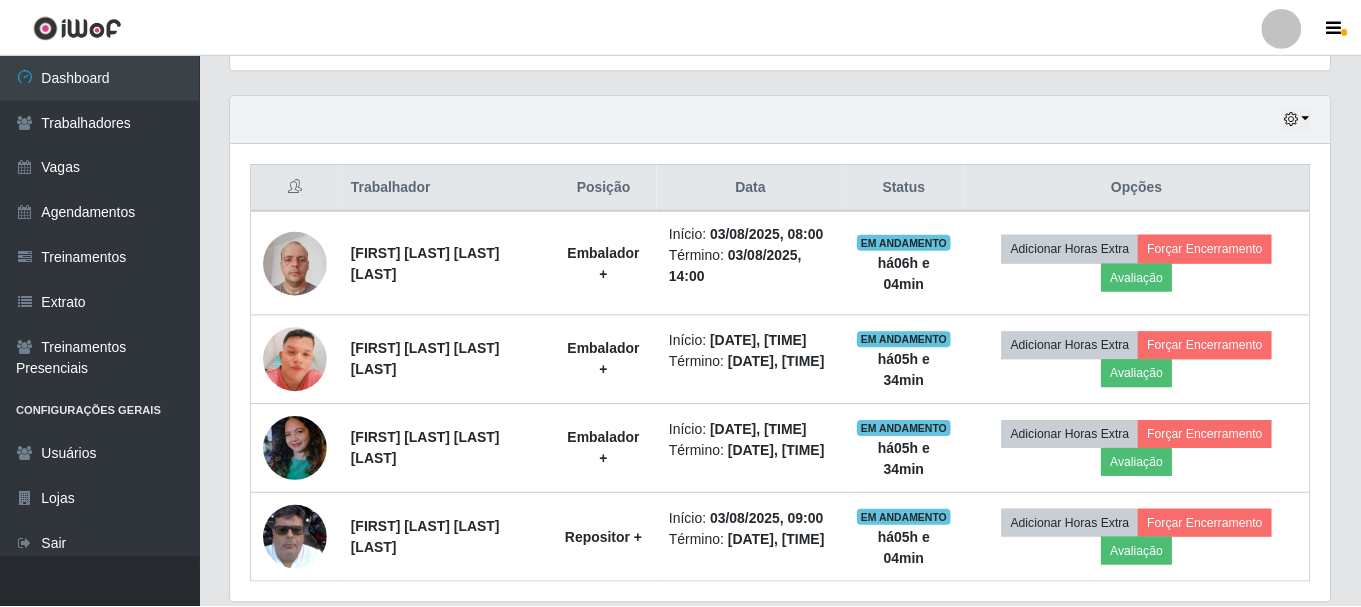 scroll, scrollTop: 999585, scrollLeft: 998901, axis: both 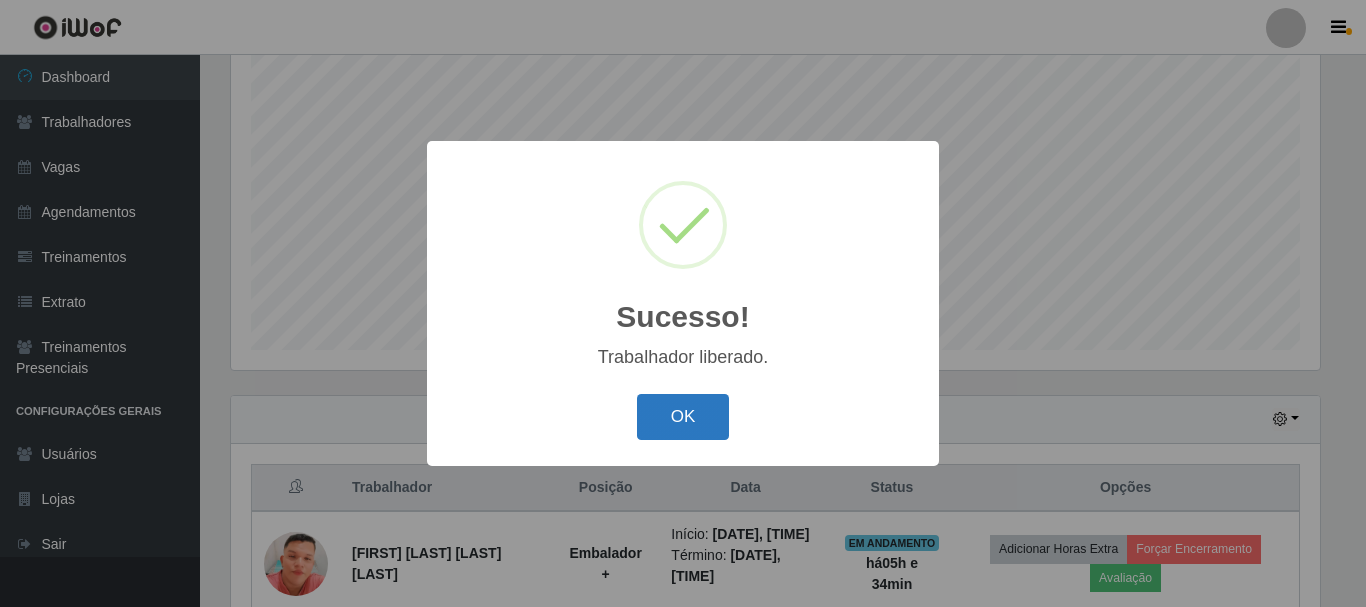 click on "OK" at bounding box center (683, 417) 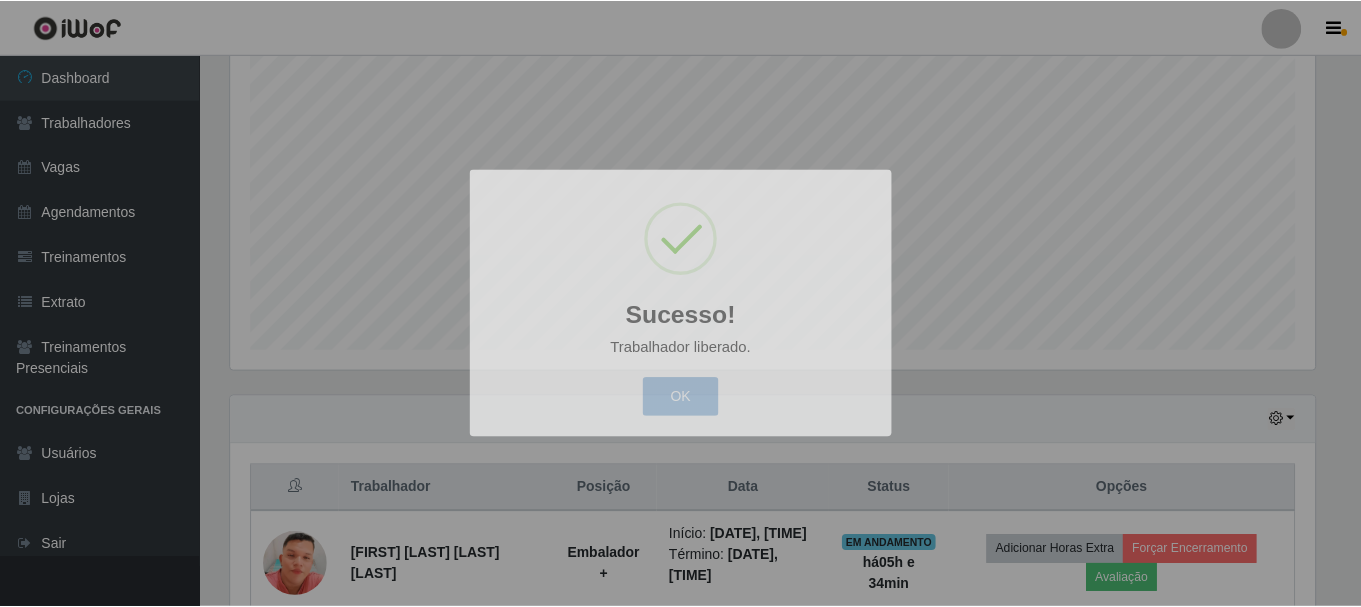scroll, scrollTop: 999585, scrollLeft: 998901, axis: both 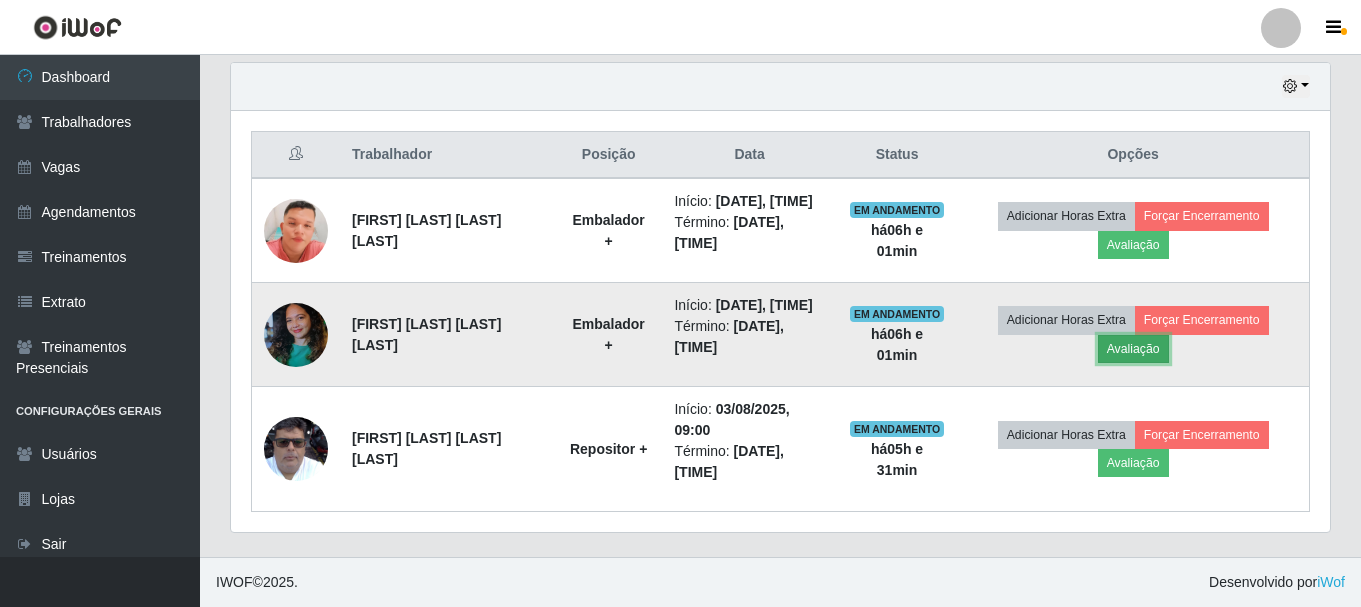 click on "Avaliação" at bounding box center (1133, 349) 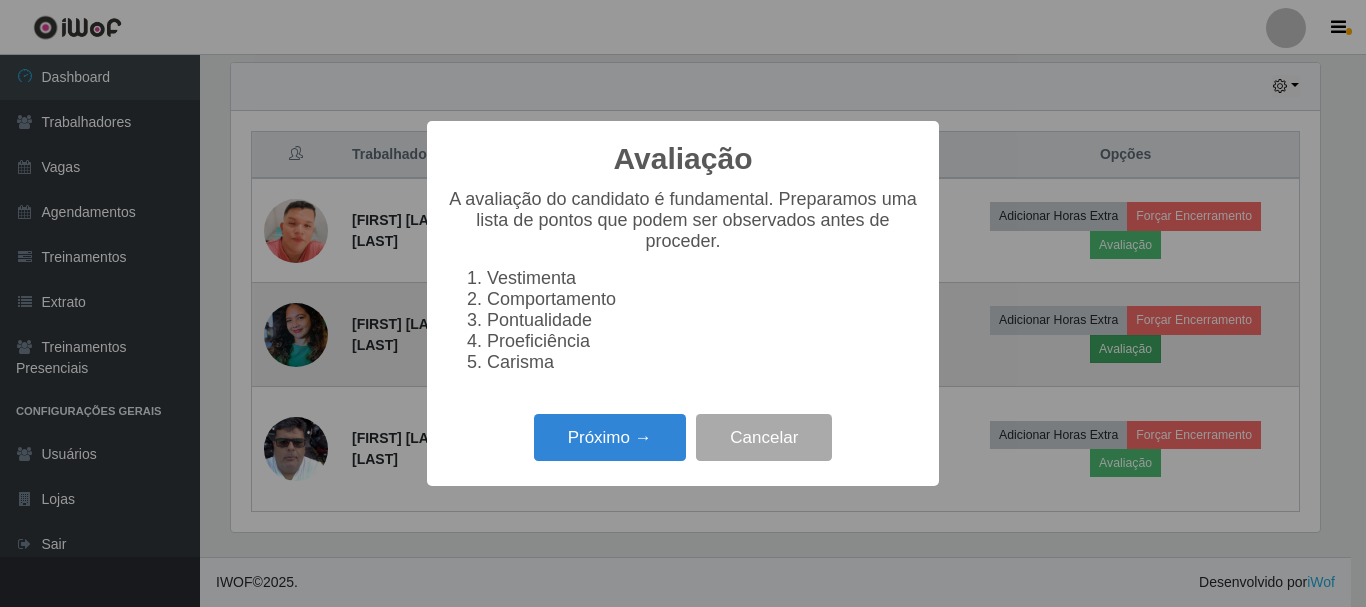 scroll, scrollTop: 999585, scrollLeft: 998911, axis: both 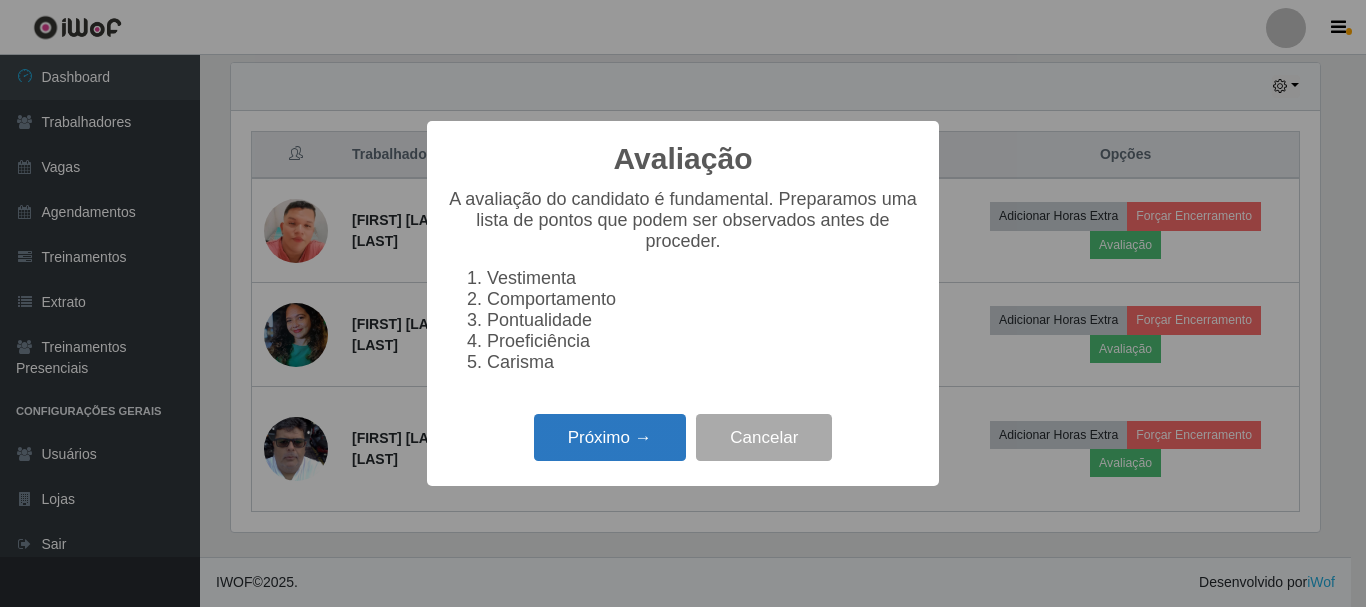 click on "Próximo →" at bounding box center (610, 437) 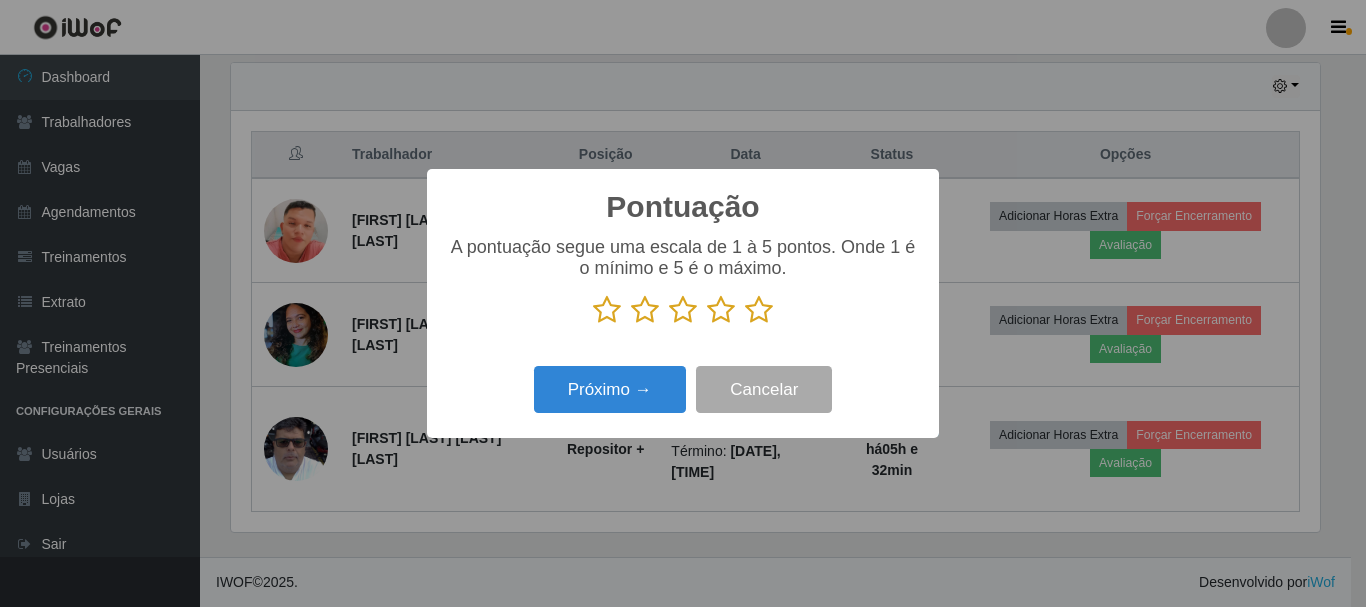 click at bounding box center [759, 310] 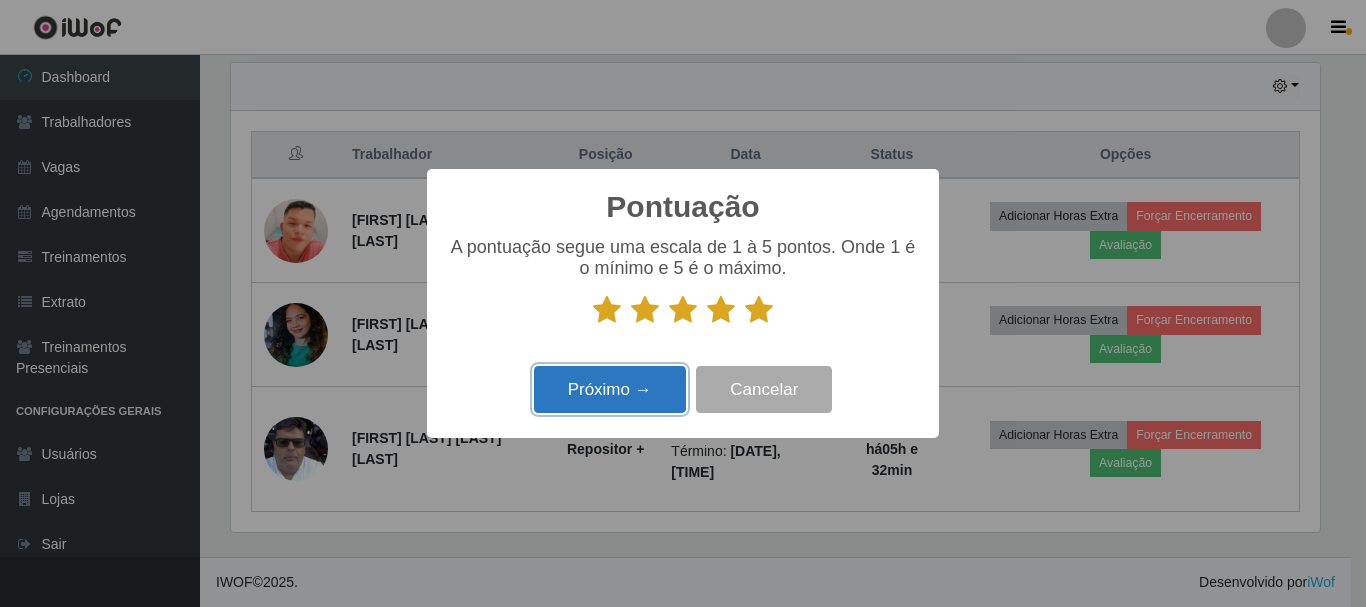 click on "Próximo →" at bounding box center [610, 389] 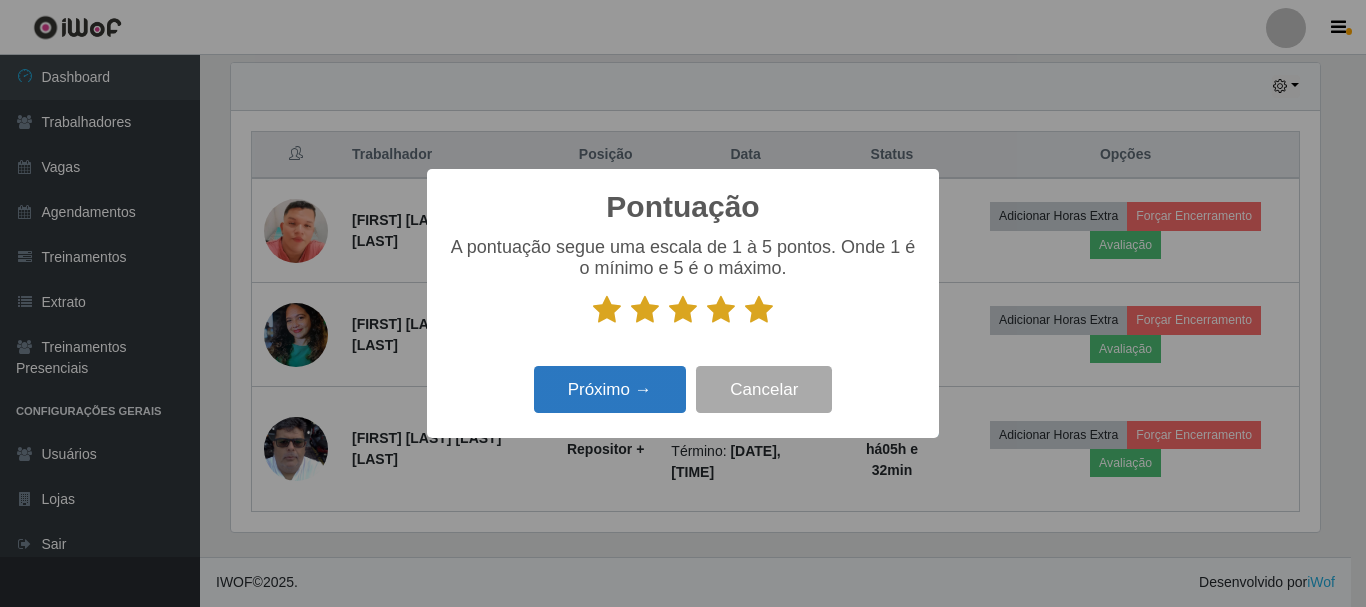 scroll, scrollTop: 999585, scrollLeft: 998911, axis: both 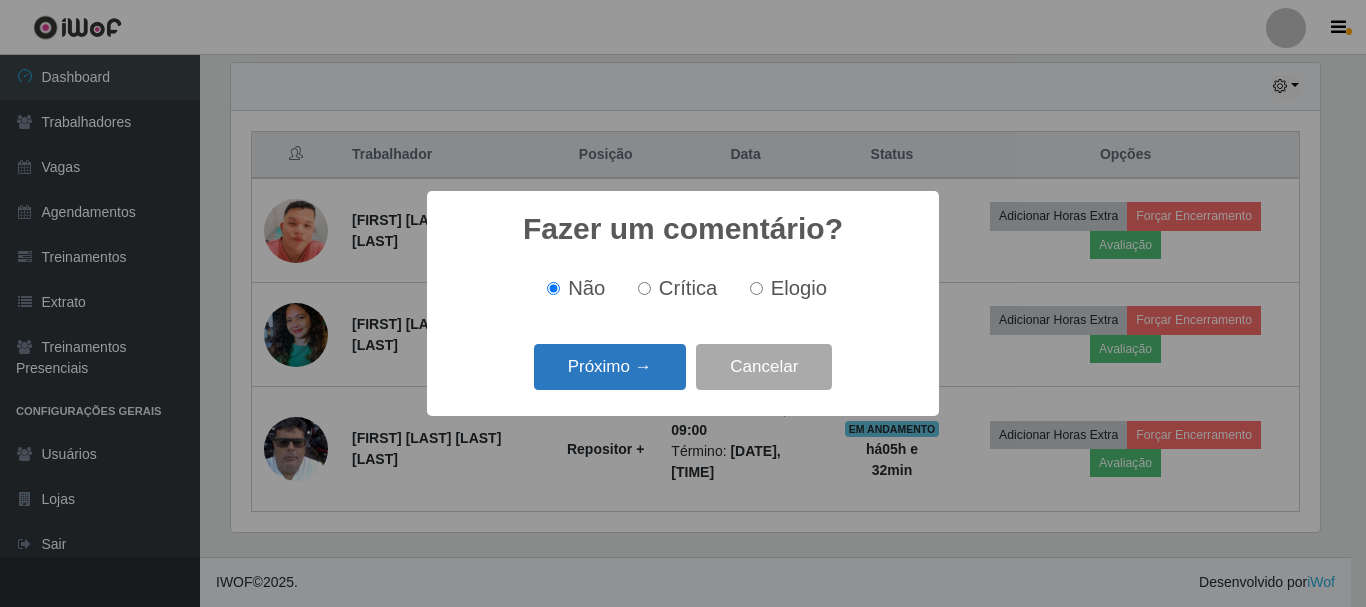 click on "Próximo →" at bounding box center (610, 367) 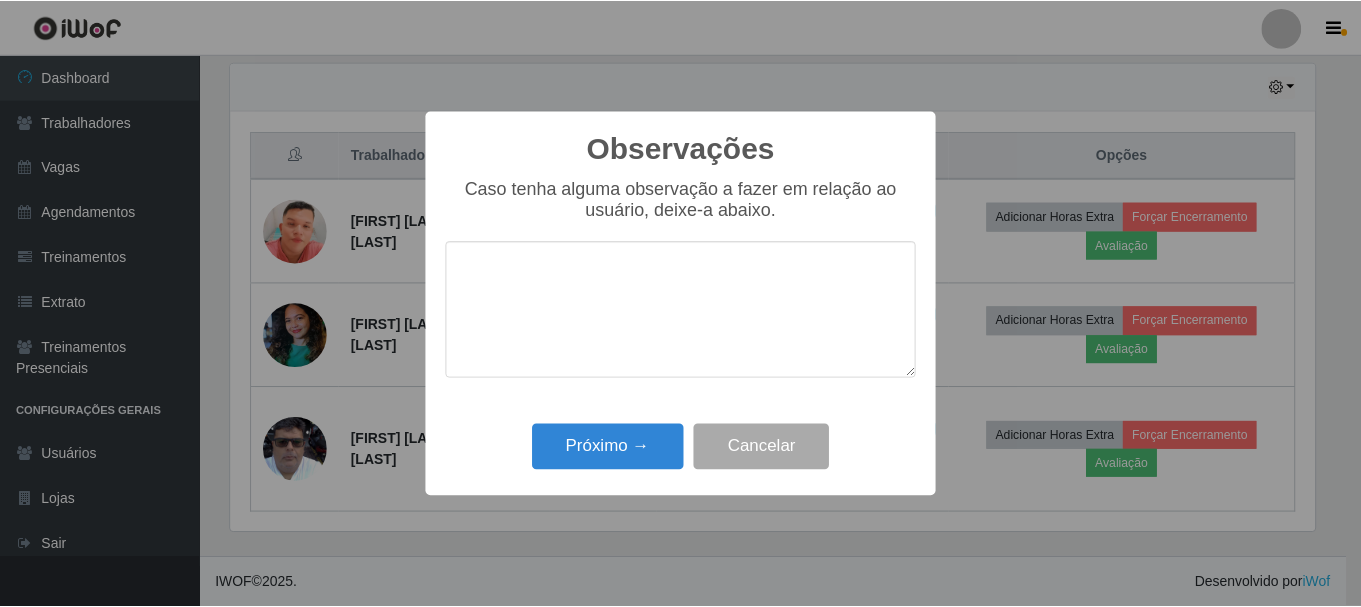 scroll, scrollTop: 999585, scrollLeft: 998911, axis: both 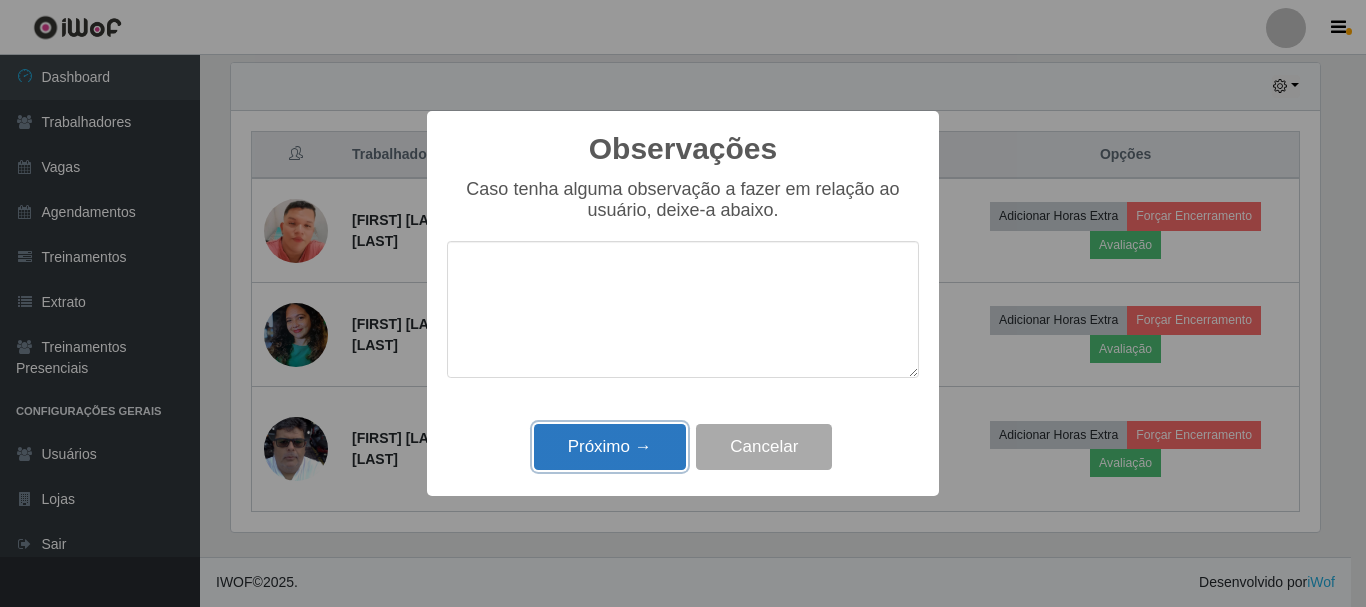 click on "Próximo →" at bounding box center (610, 447) 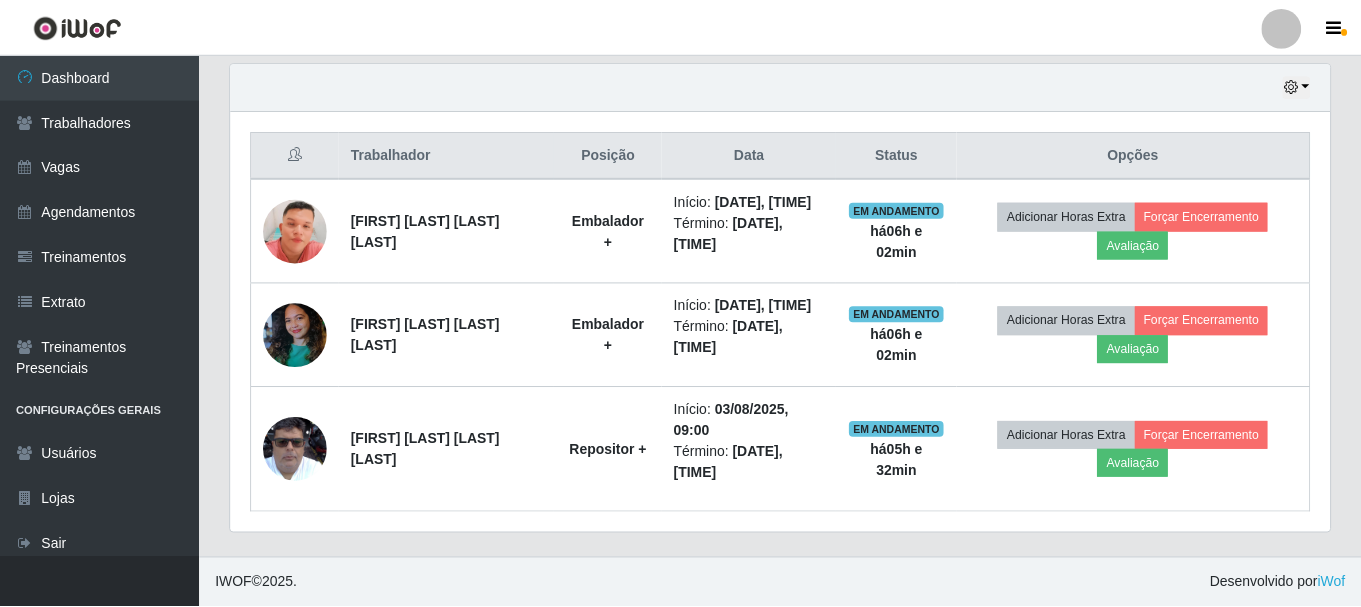 scroll, scrollTop: 999585, scrollLeft: 998901, axis: both 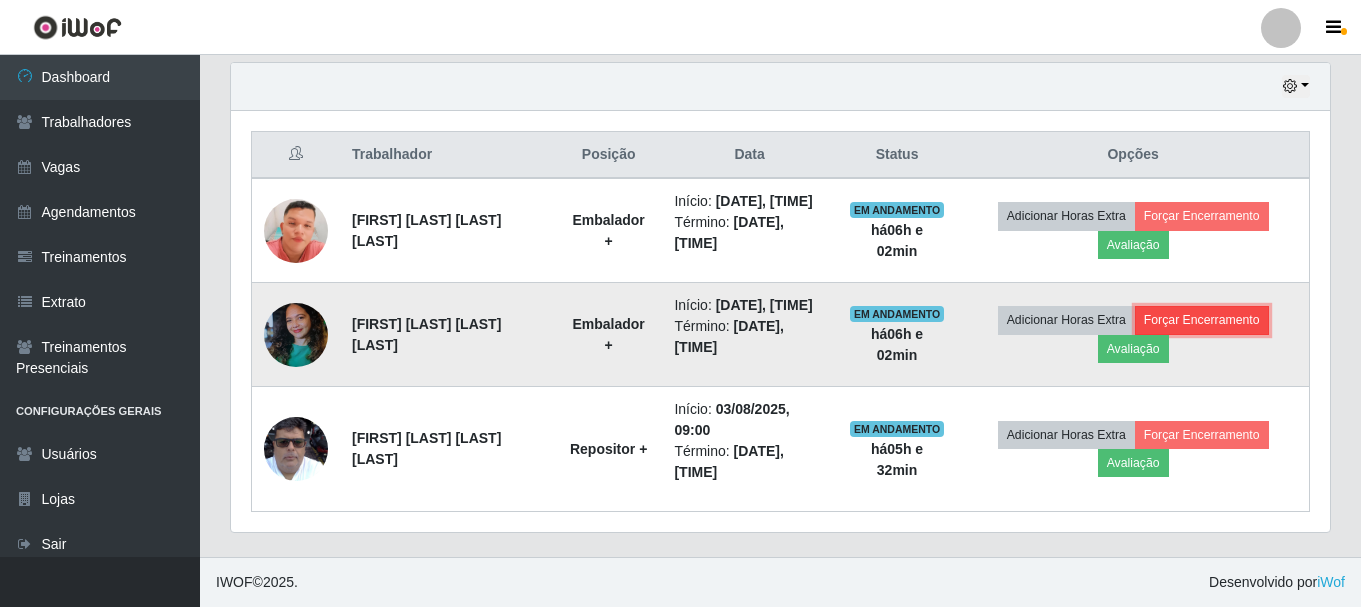 click on "Forçar Encerramento" at bounding box center [1202, 320] 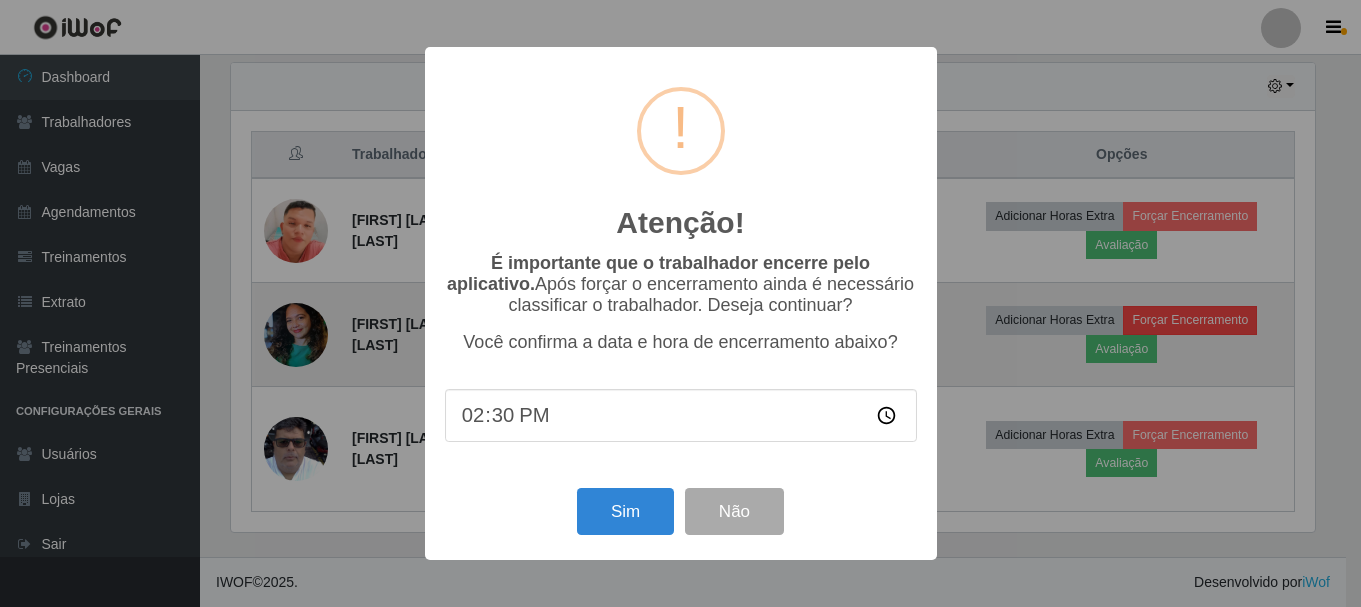 scroll, scrollTop: 999585, scrollLeft: 998911, axis: both 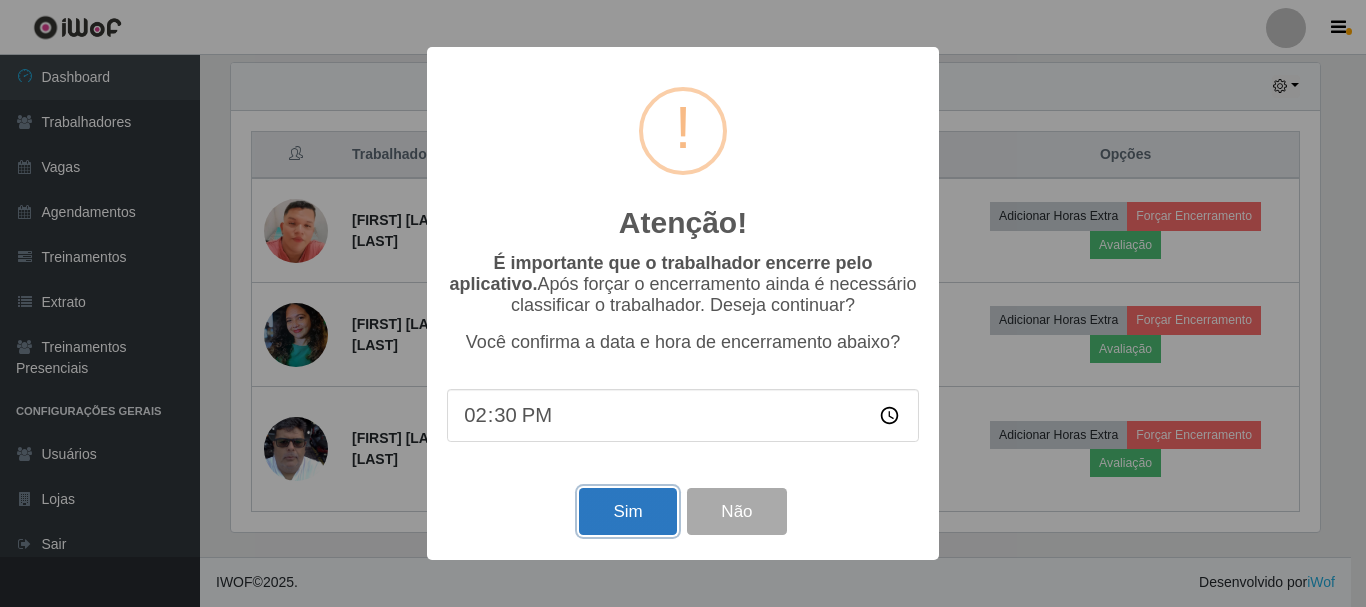 click on "Sim" at bounding box center (627, 511) 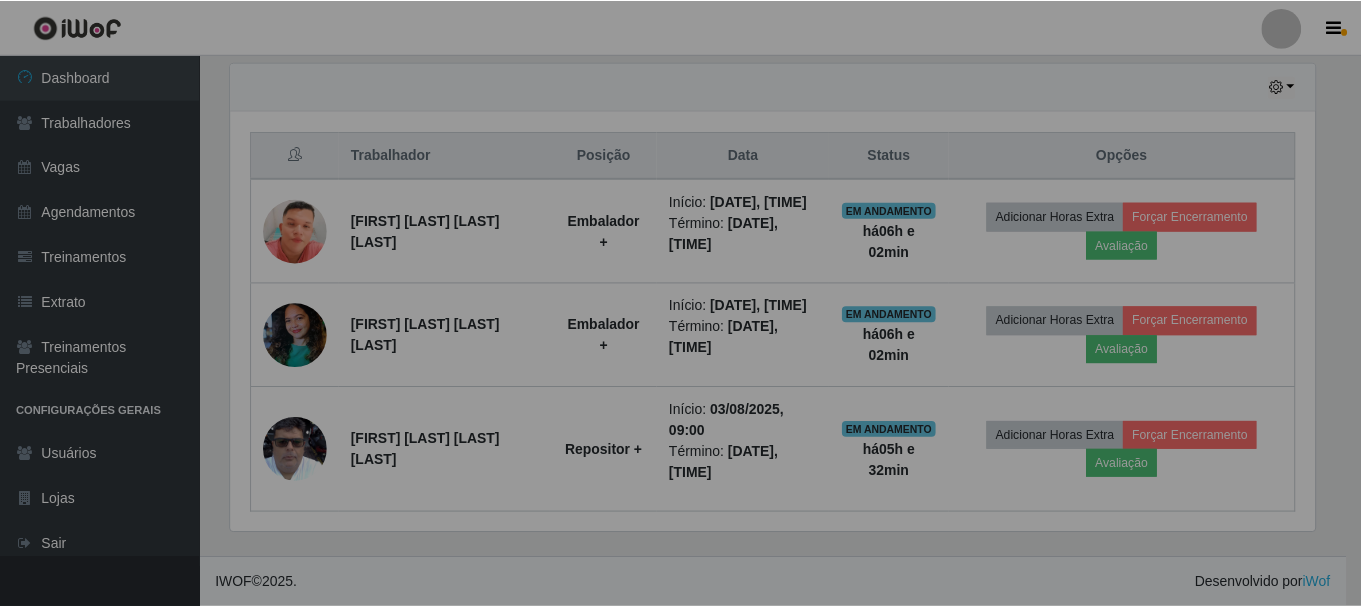 scroll, scrollTop: 999585, scrollLeft: 998901, axis: both 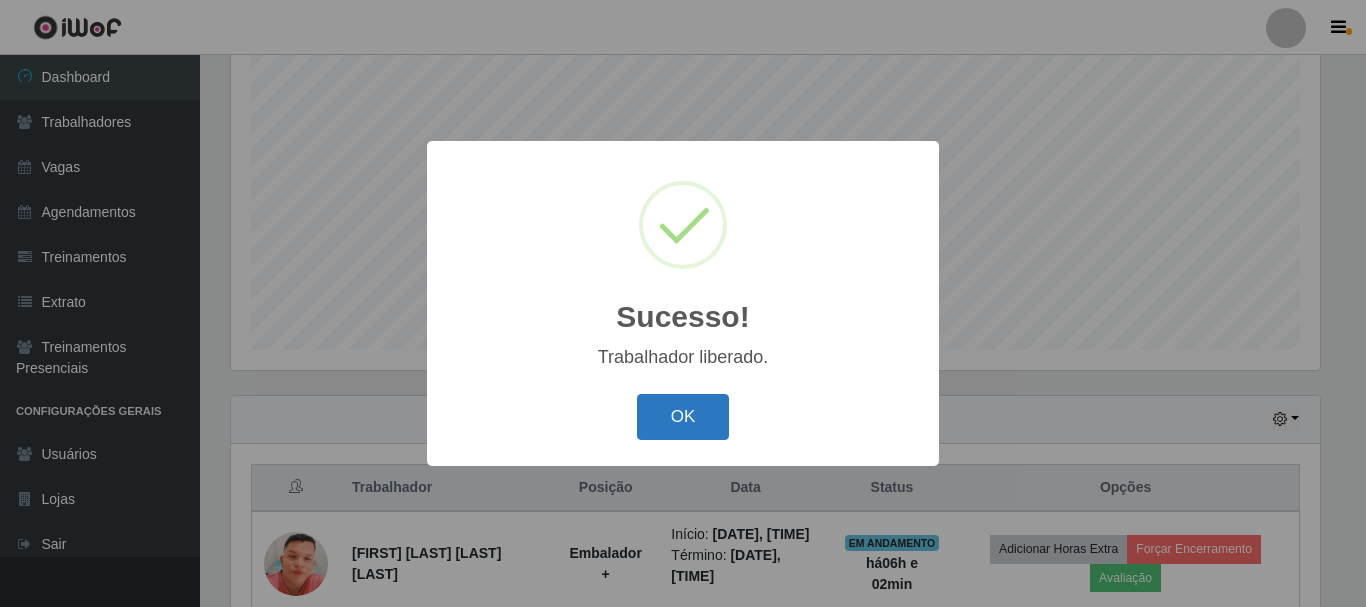 click on "OK" at bounding box center (683, 417) 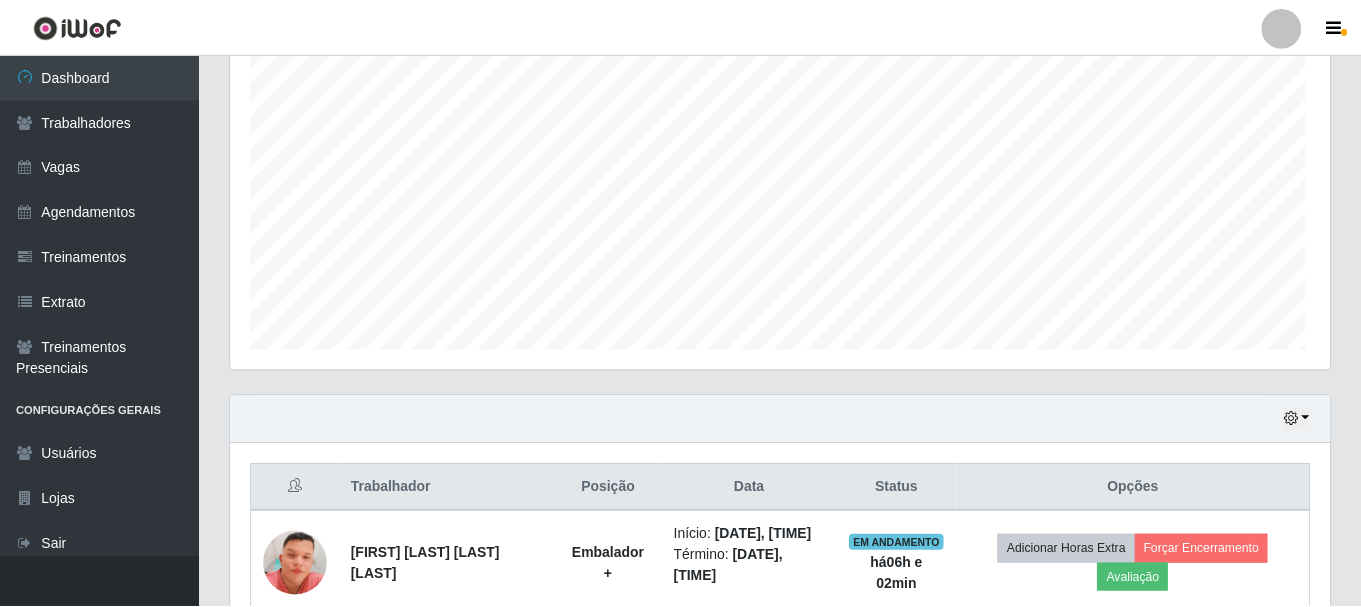 scroll, scrollTop: 999585, scrollLeft: 998901, axis: both 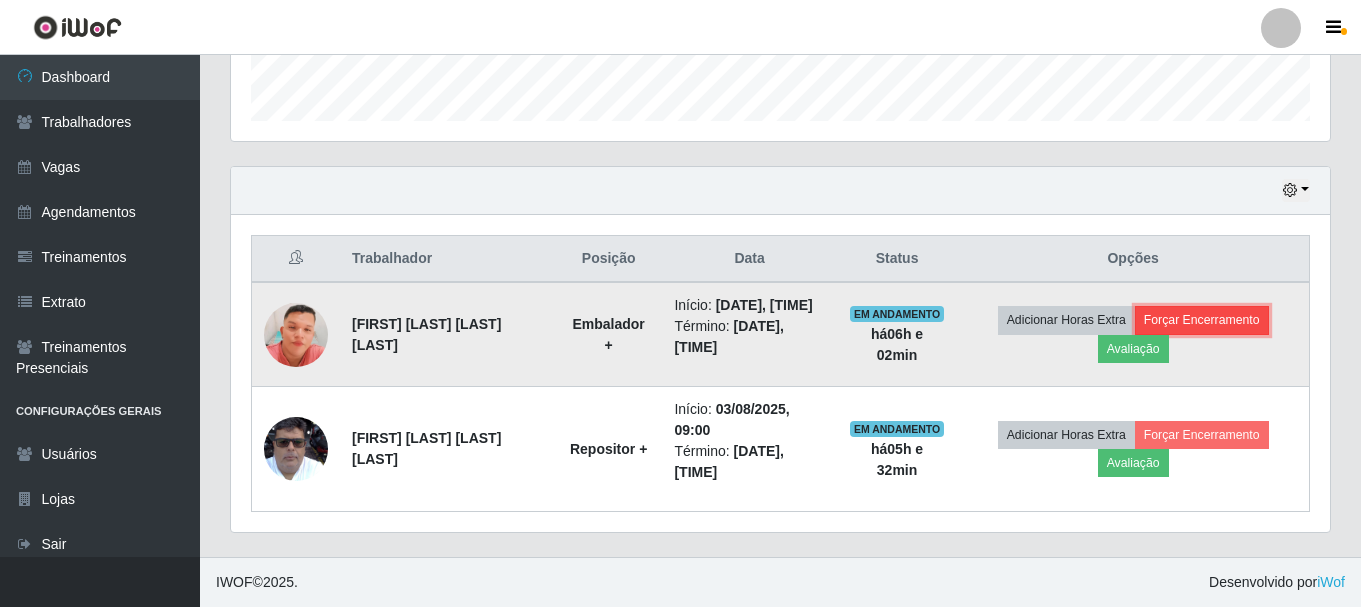 click on "Forçar Encerramento" at bounding box center (1202, 320) 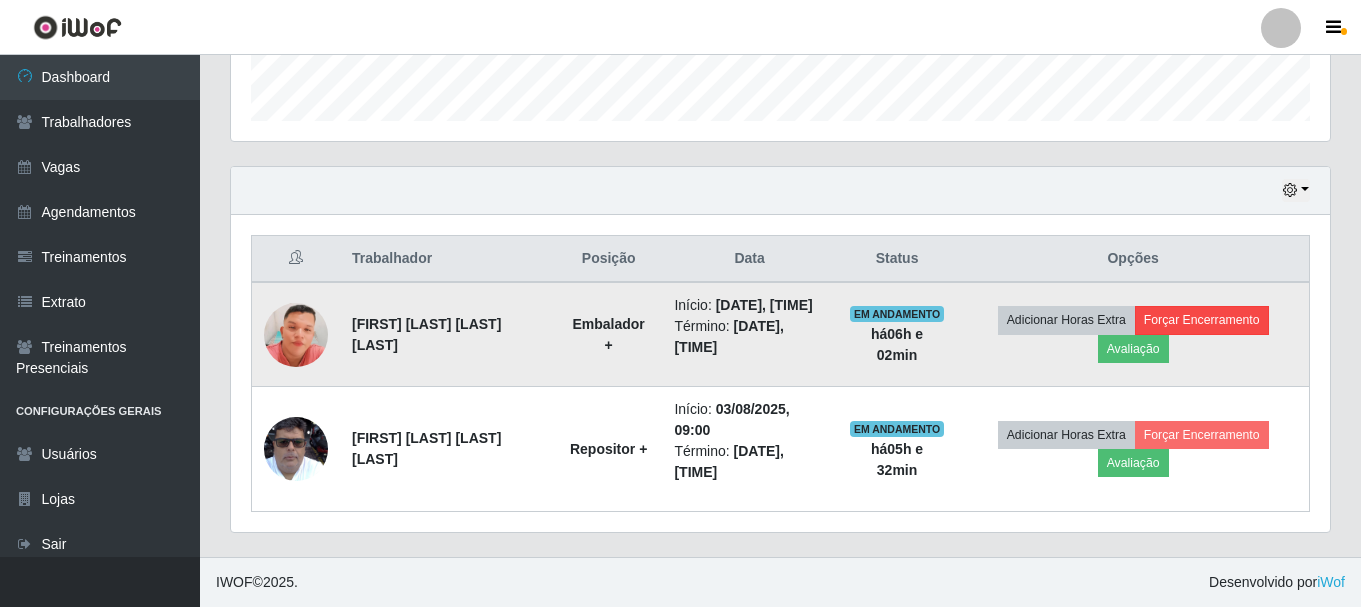 scroll, scrollTop: 999585, scrollLeft: 998911, axis: both 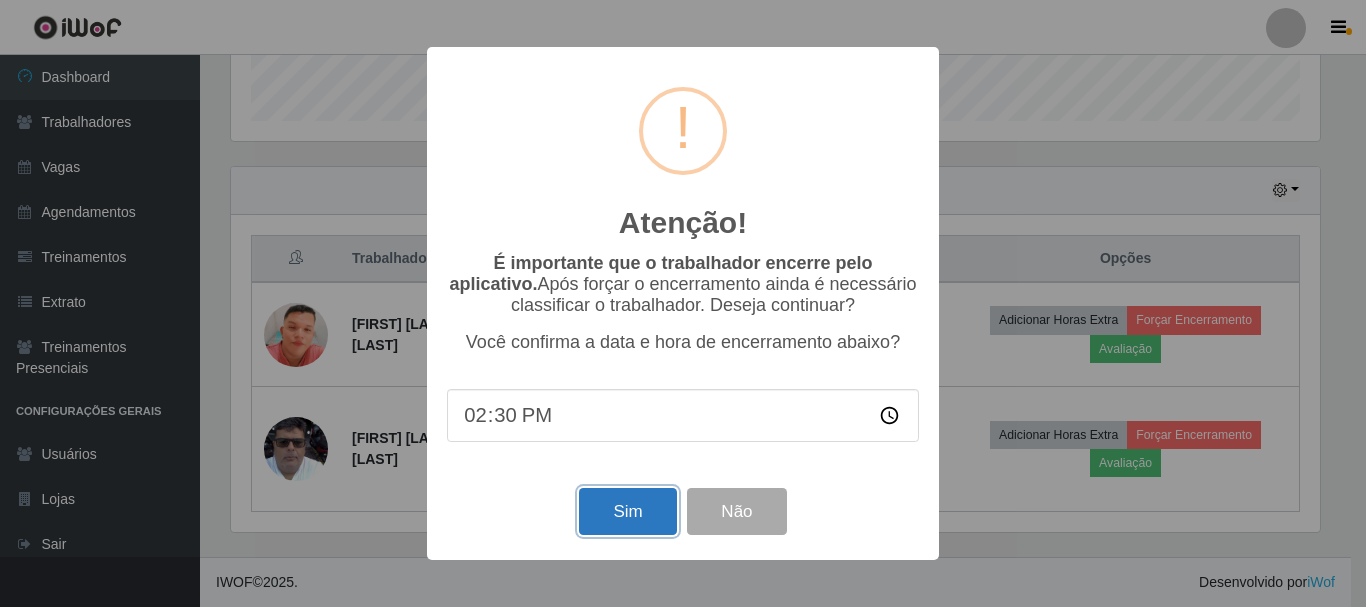 click on "Sim" at bounding box center [627, 511] 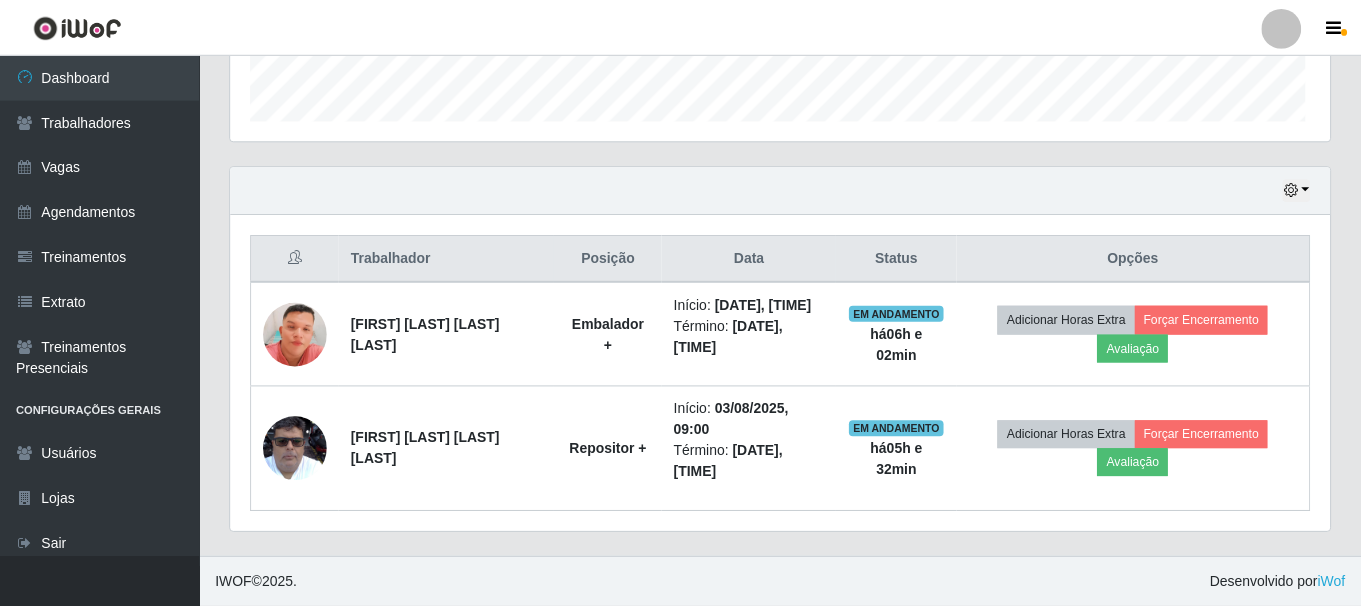 scroll, scrollTop: 999585, scrollLeft: 998901, axis: both 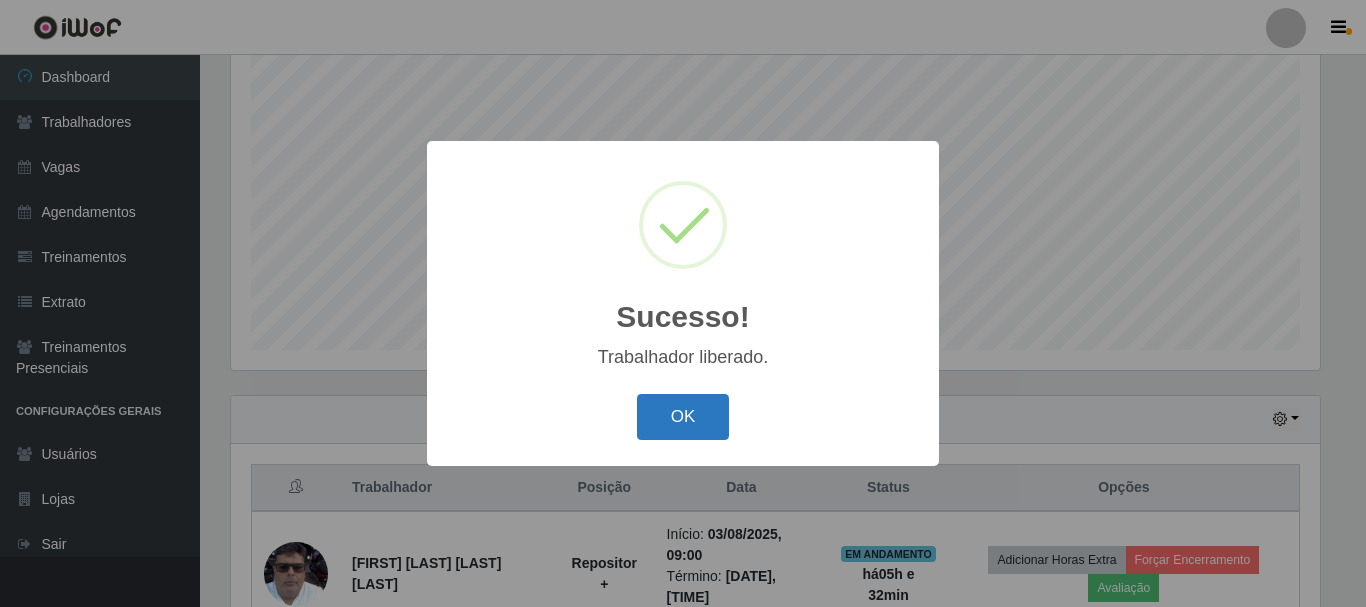 click on "OK" at bounding box center [683, 417] 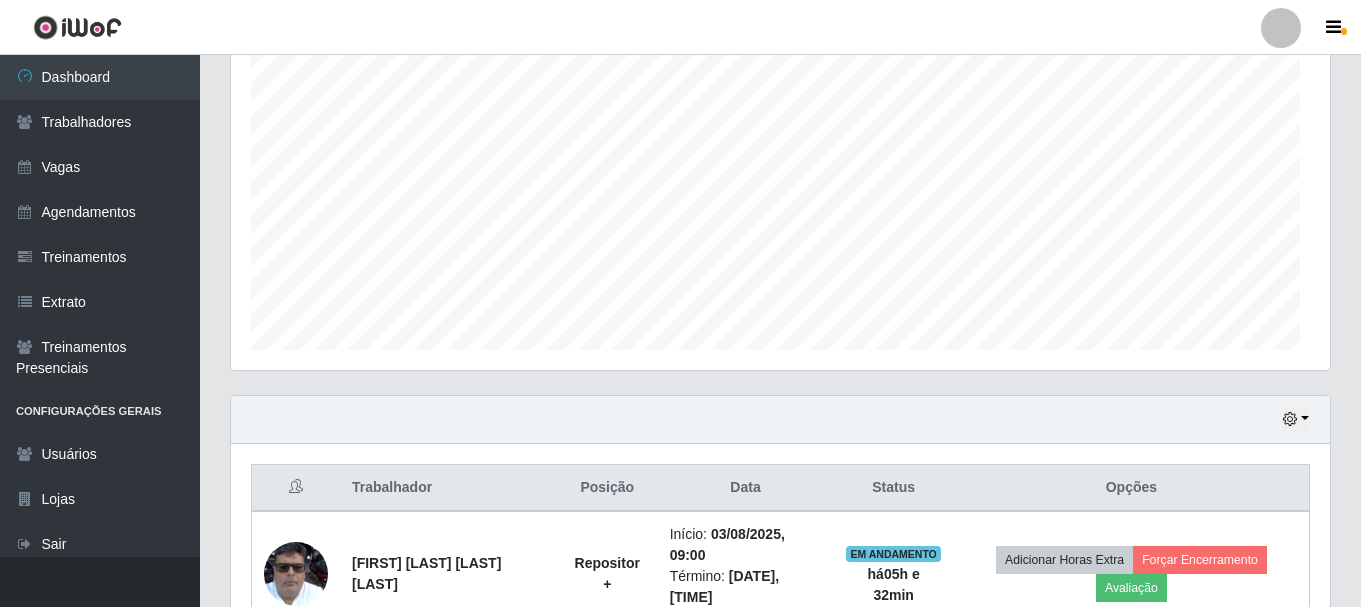 scroll, scrollTop: 999585, scrollLeft: 998901, axis: both 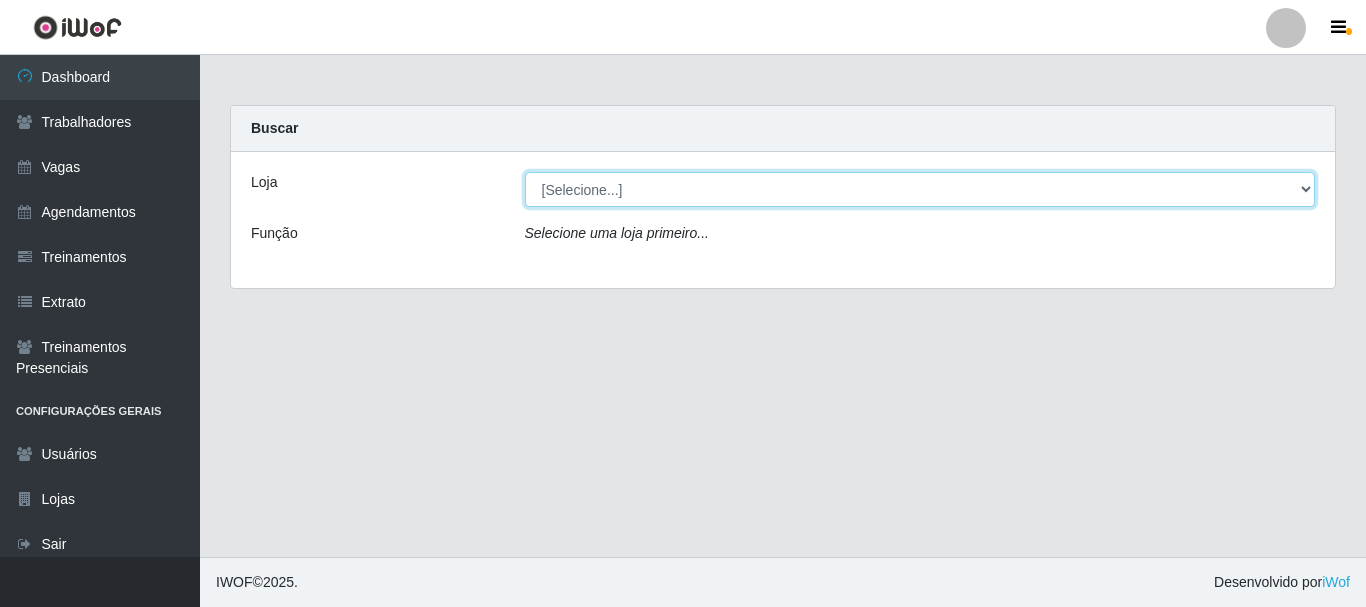 click on "[Selecione...] Bemais Supermercados - B4 Mangabeira" at bounding box center [920, 189] 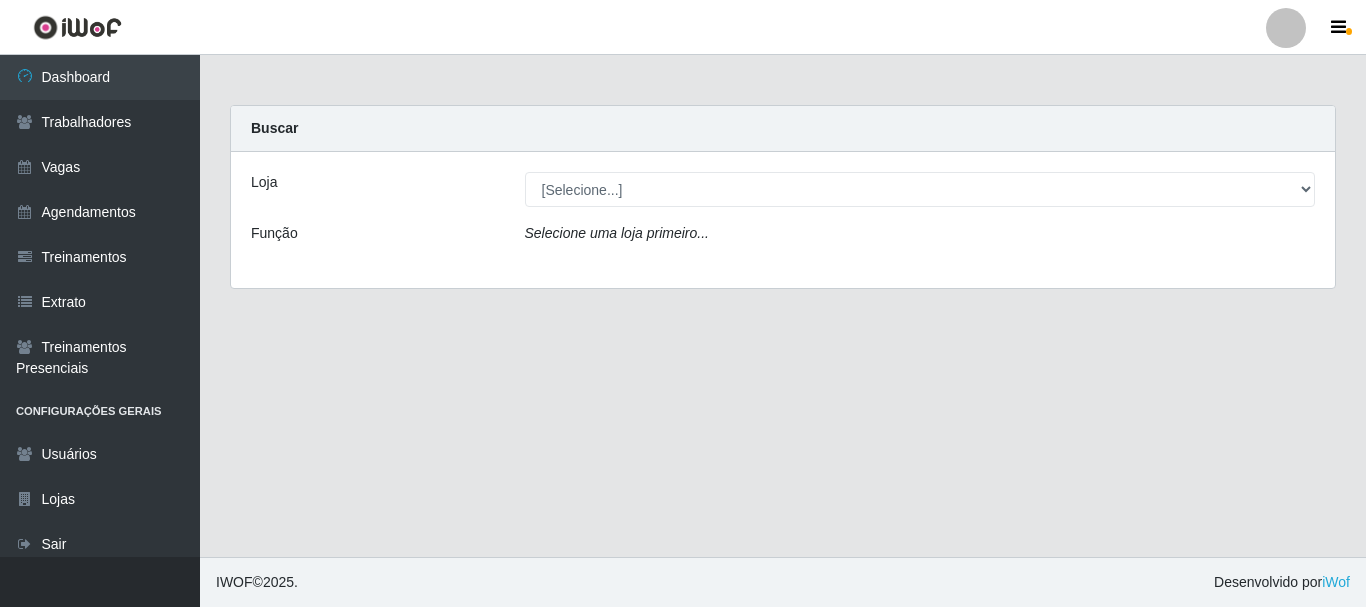 click on "Loja [Selecione...] Bemais Supermercados - B4 Mangabeira Função Selecione uma loja primeiro..." at bounding box center [783, 220] 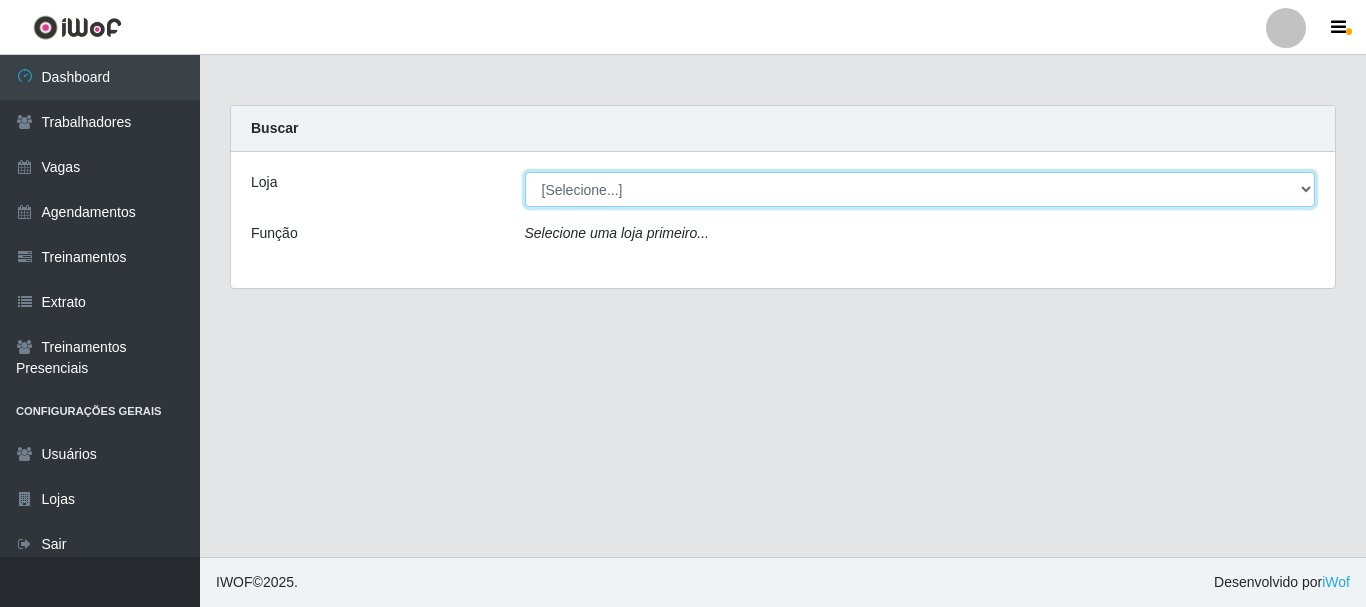 click on "[Selecione...] Bemais Supermercados - B4 Mangabeira" at bounding box center [920, 189] 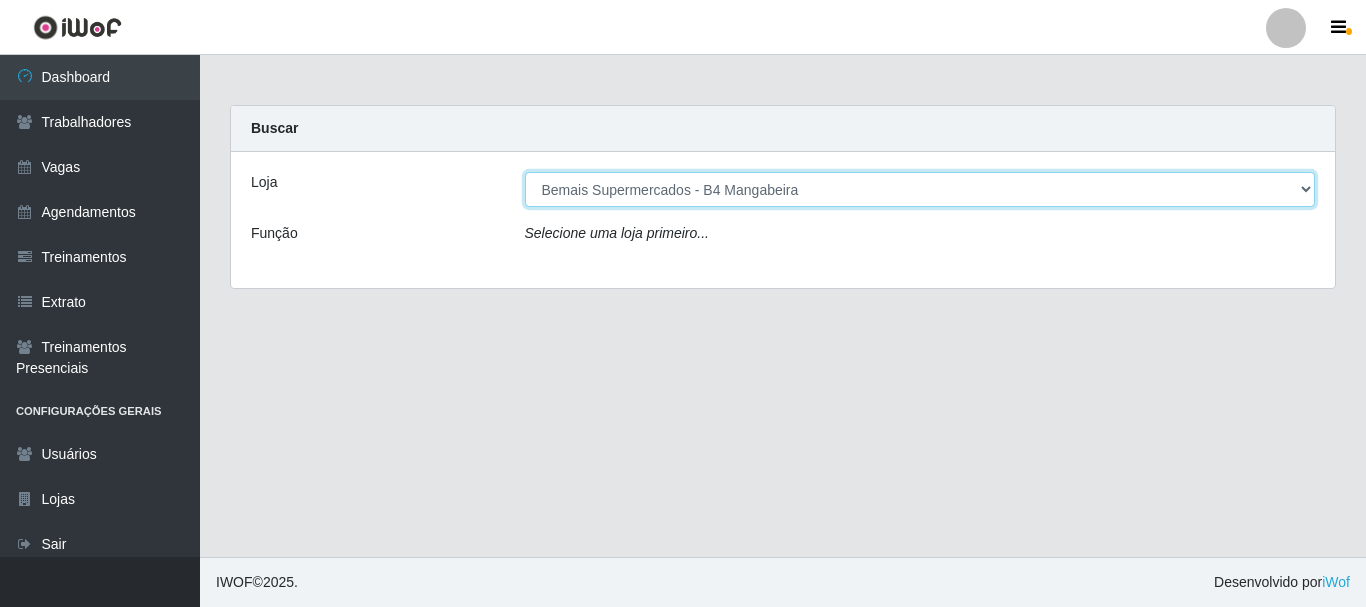click on "[Selecione...] Bemais Supermercados - B4 Mangabeira" at bounding box center [920, 189] 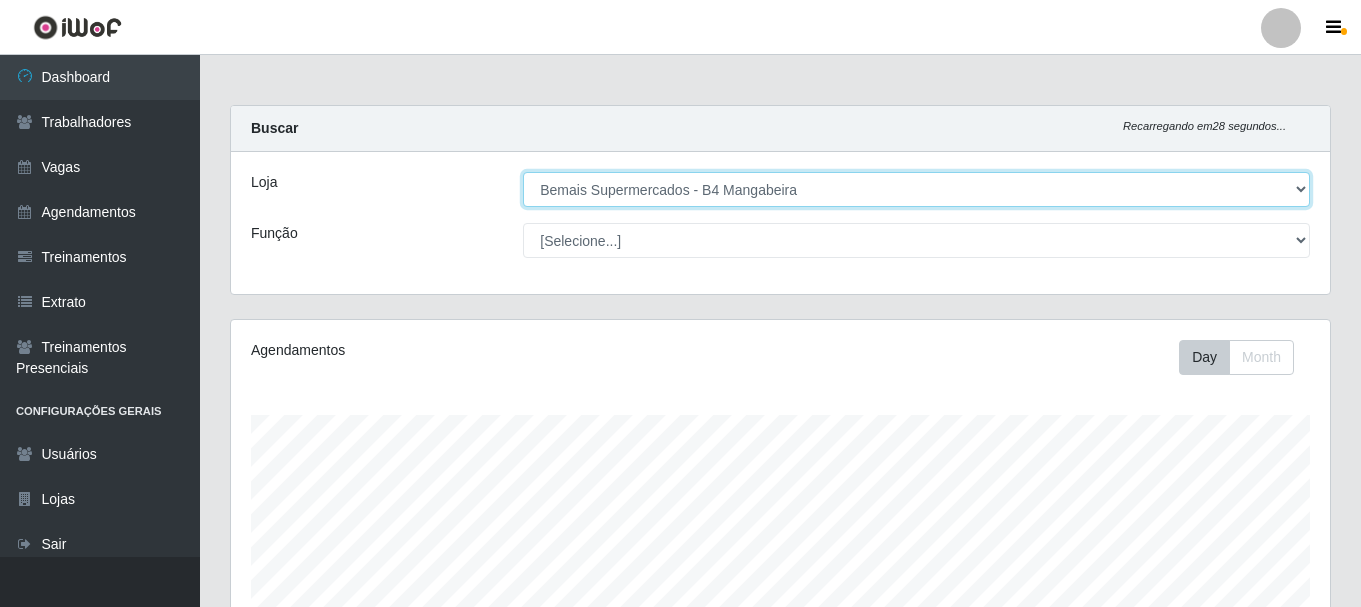 scroll, scrollTop: 999585, scrollLeft: 998901, axis: both 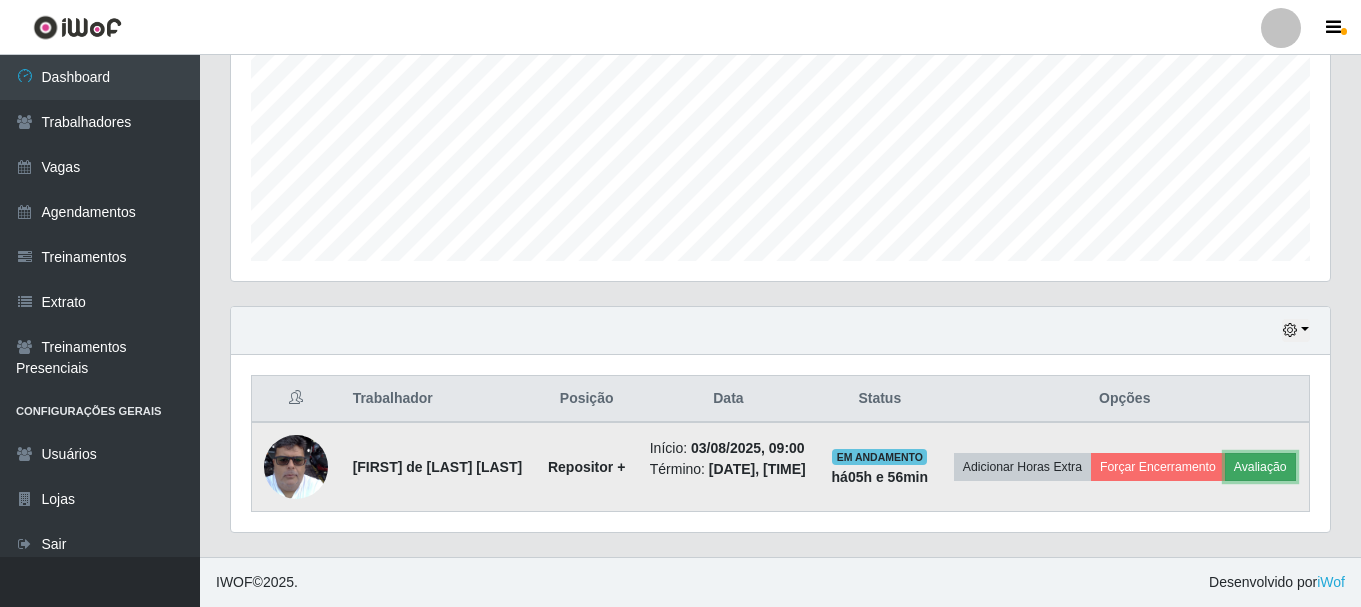 click on "Avaliação" at bounding box center [1260, 467] 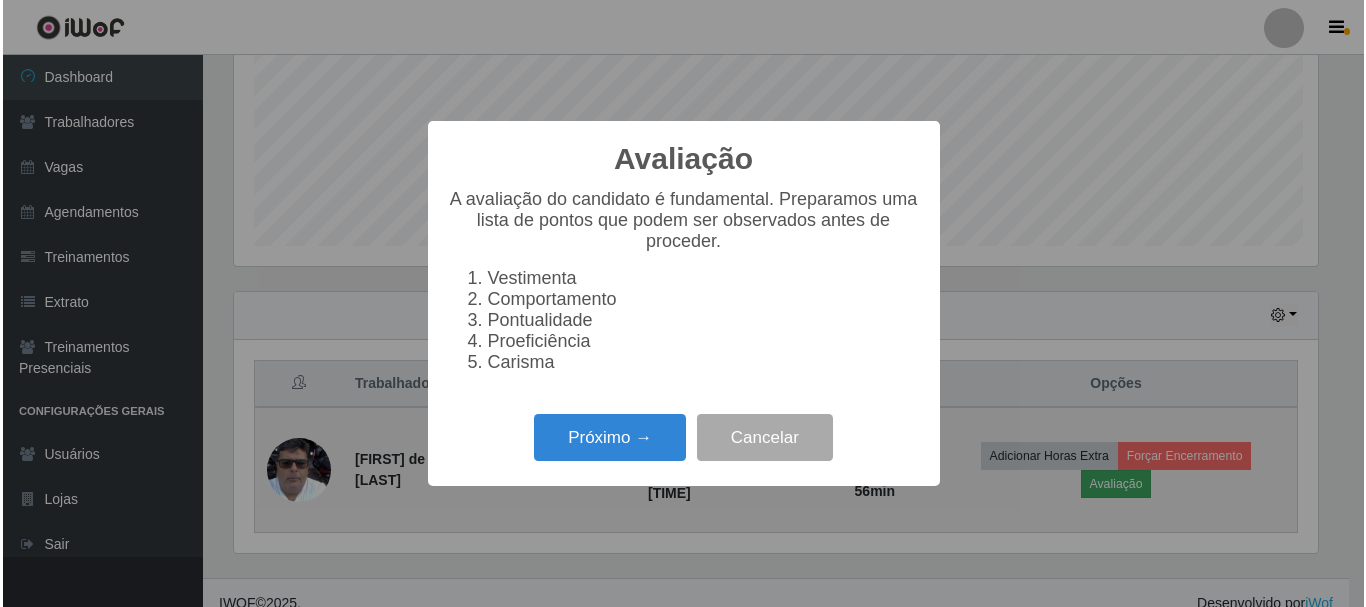 scroll, scrollTop: 999585, scrollLeft: 998911, axis: both 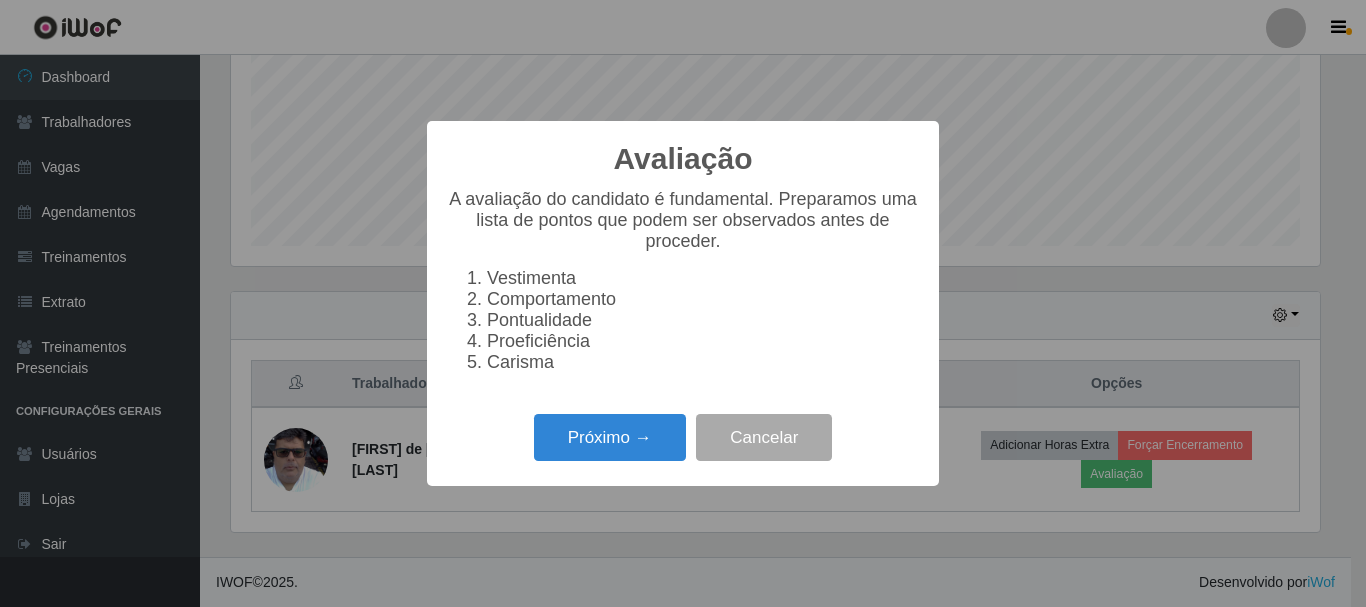 click on "Vestimenta" at bounding box center [703, 278] 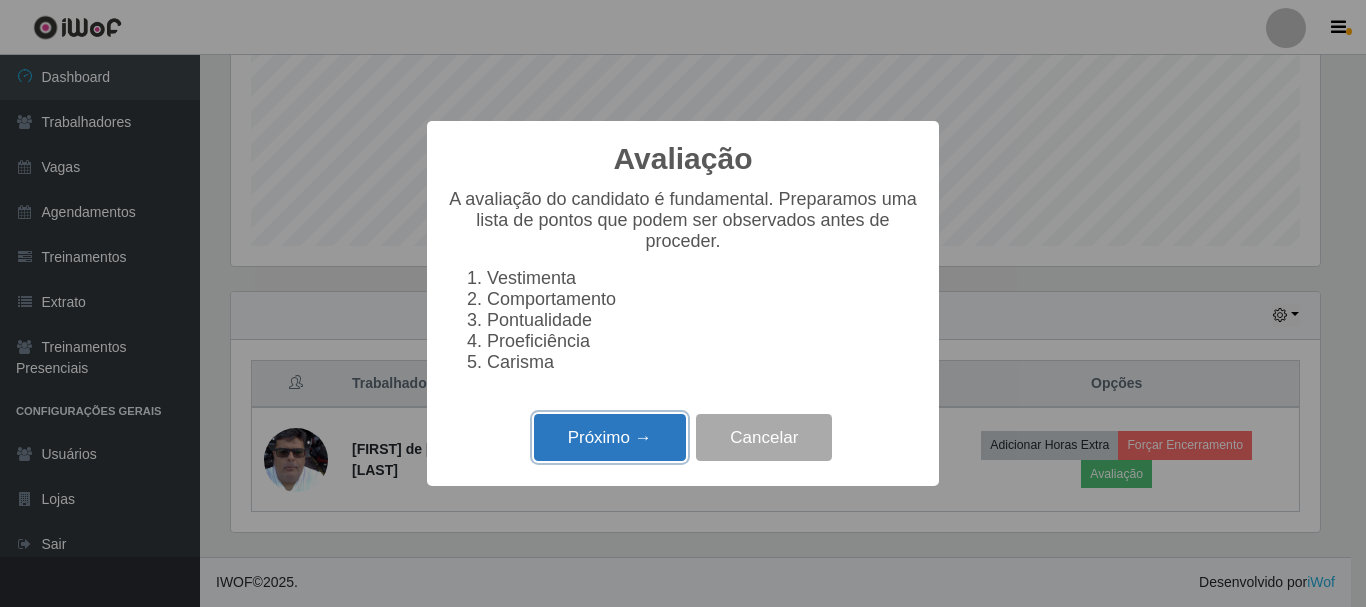 click on "Próximo →" at bounding box center (610, 437) 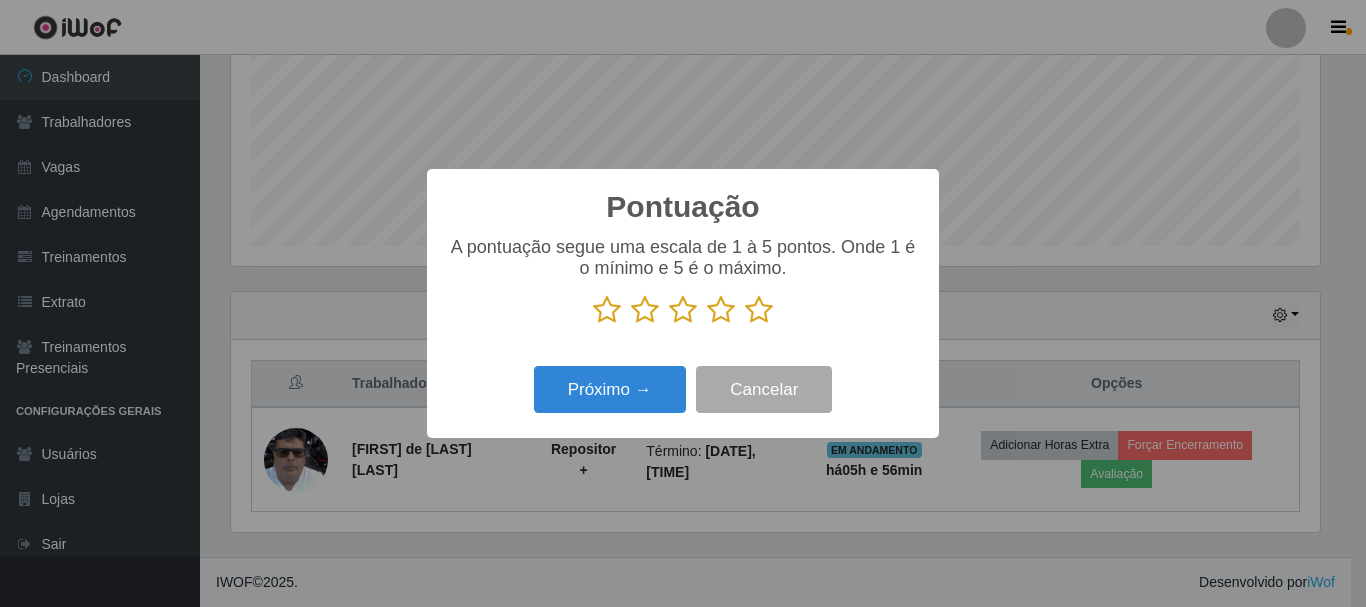scroll, scrollTop: 999585, scrollLeft: 998911, axis: both 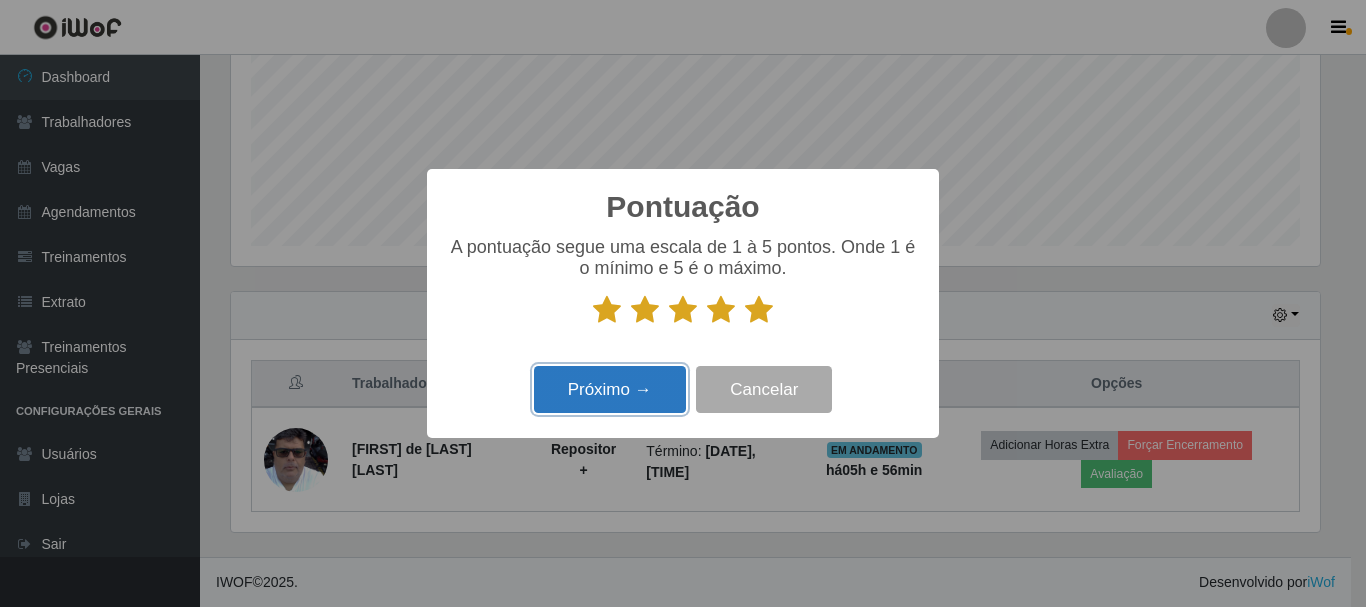 click on "Próximo →" at bounding box center [610, 389] 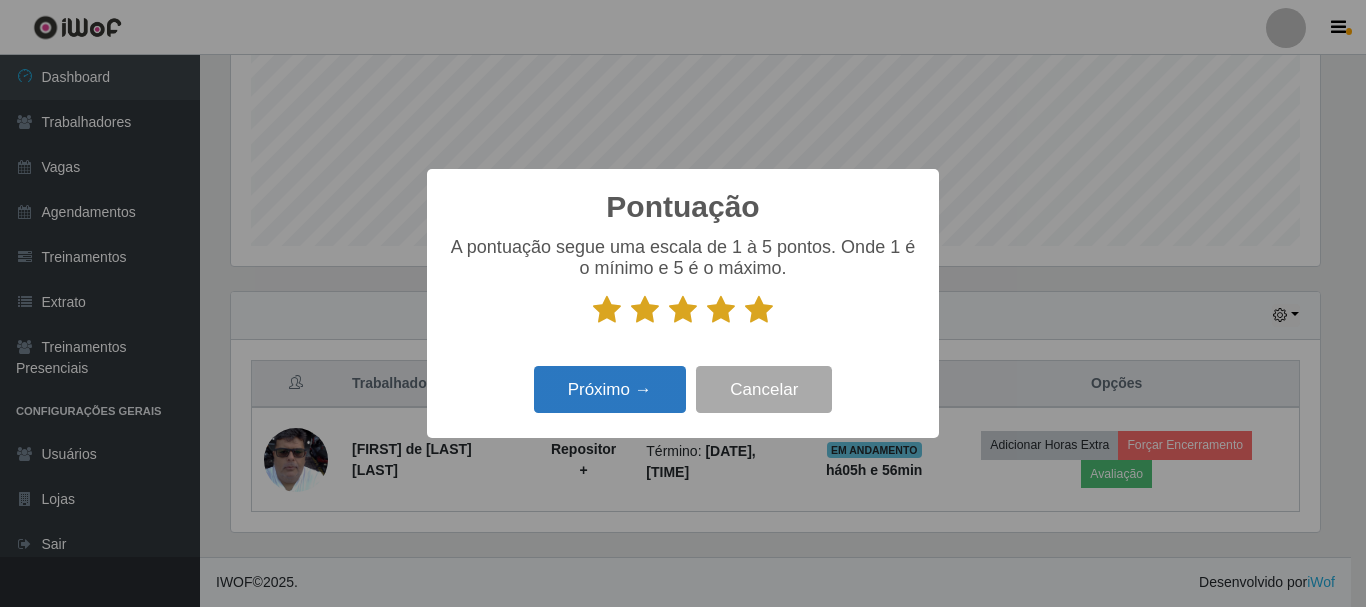 scroll, scrollTop: 999585, scrollLeft: 998911, axis: both 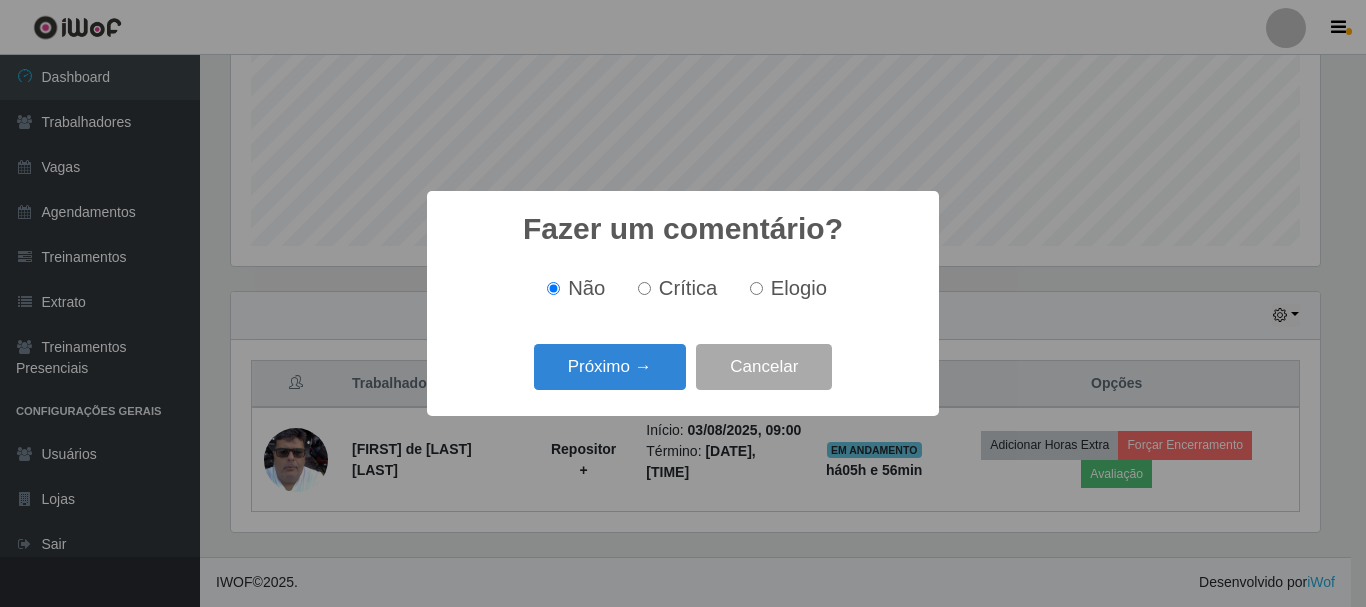 click on "Elogio" at bounding box center (756, 288) 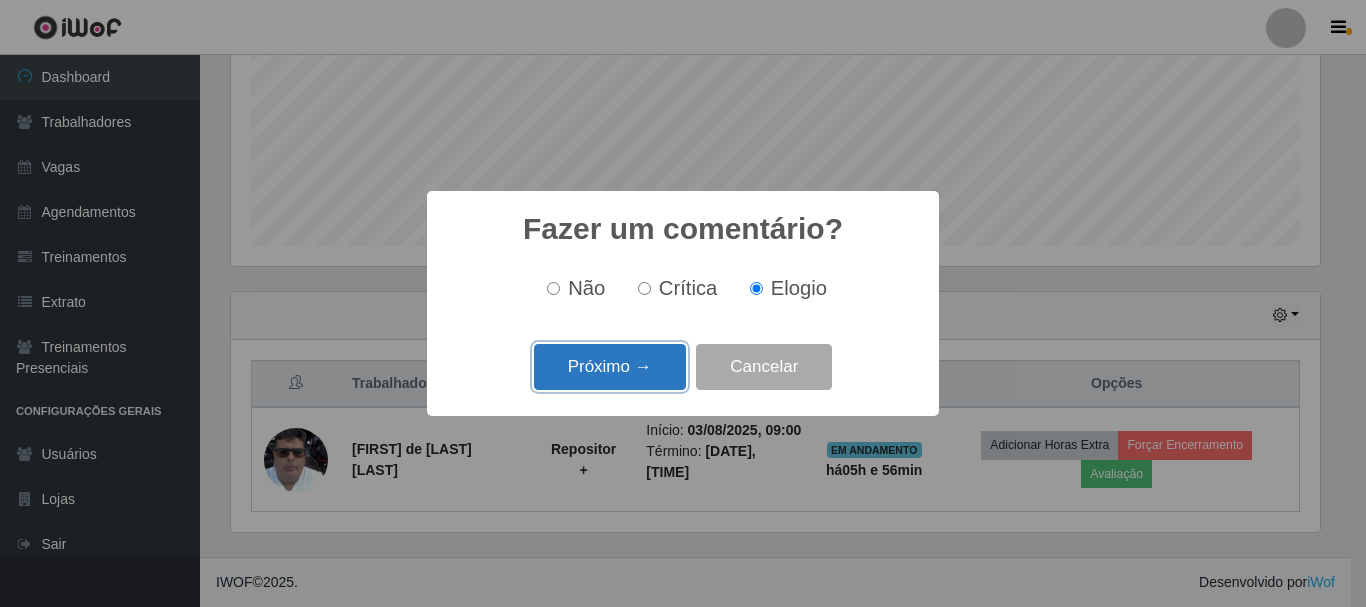 click on "Próximo →" at bounding box center [610, 367] 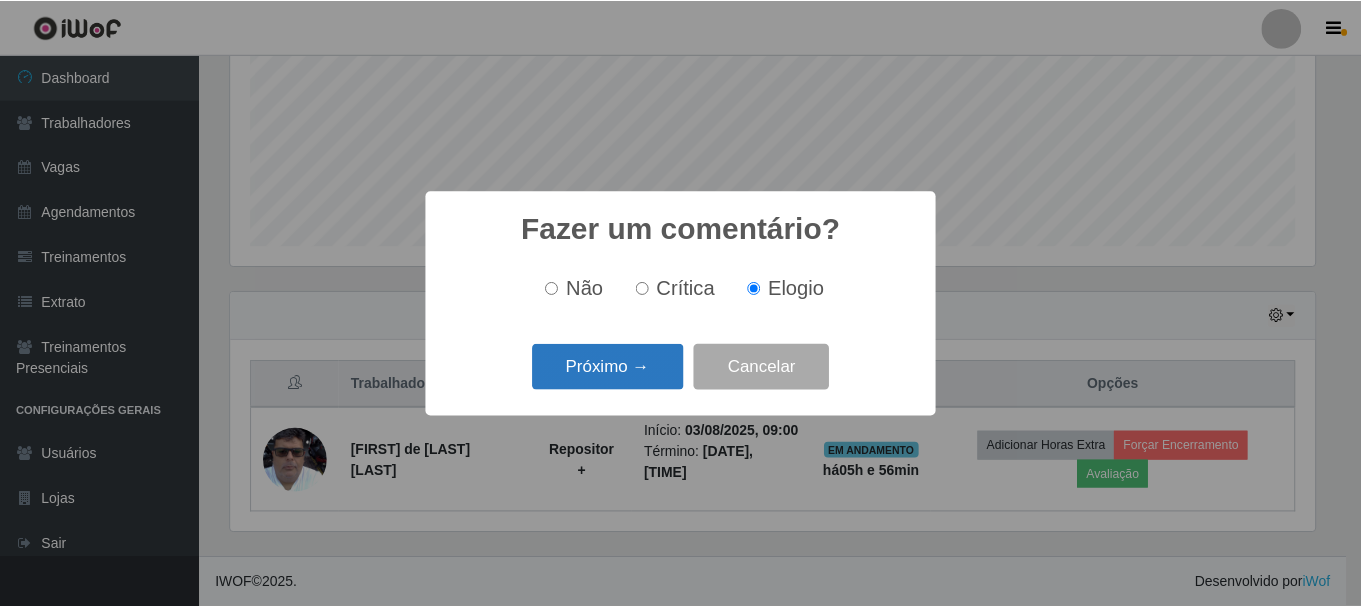 scroll, scrollTop: 999585, scrollLeft: 998911, axis: both 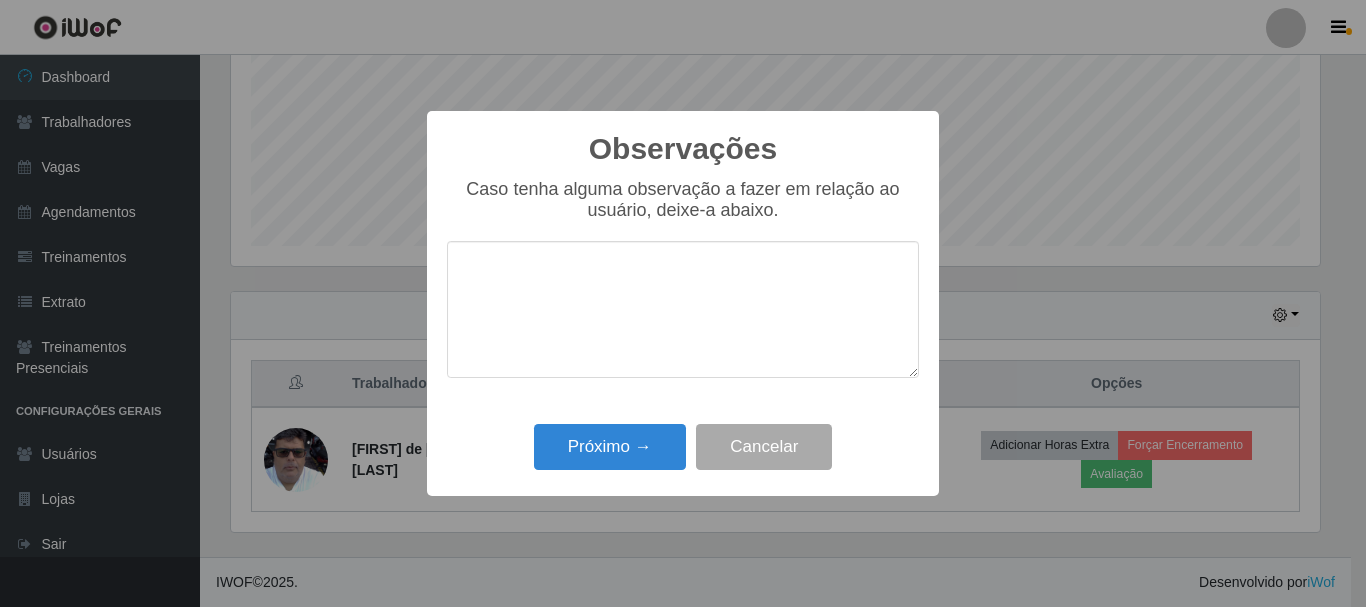 click at bounding box center [683, 309] 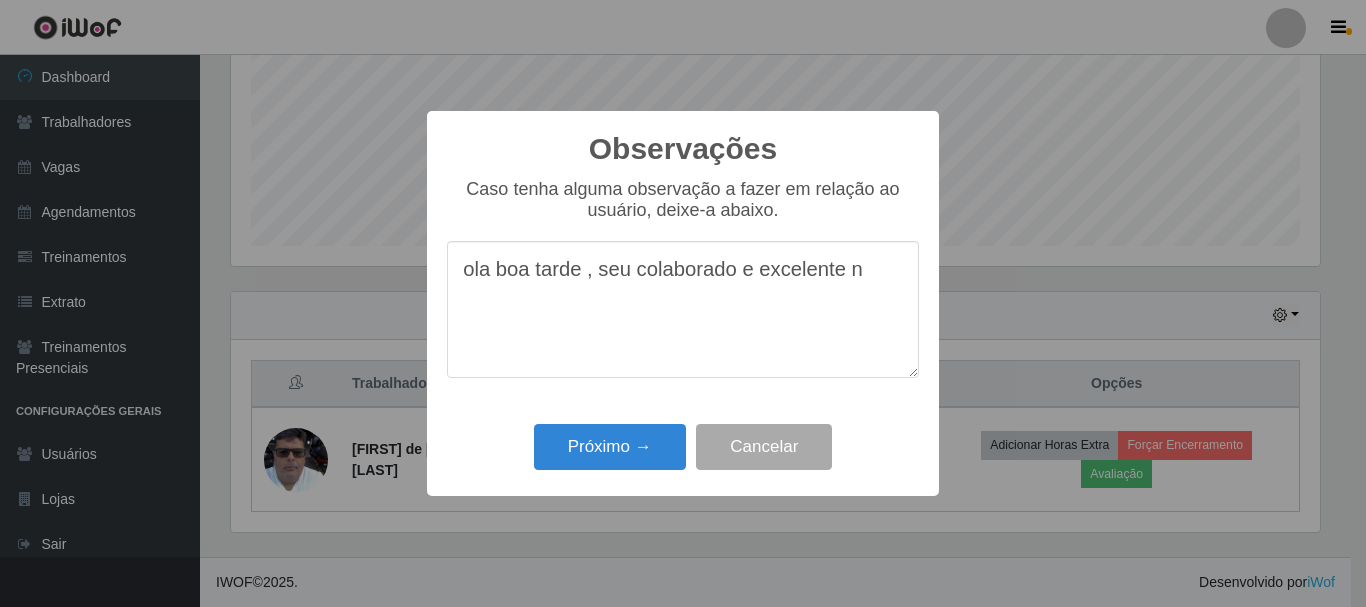 click on "ola boa tarde , seu colaborado e excelente n" at bounding box center [683, 309] 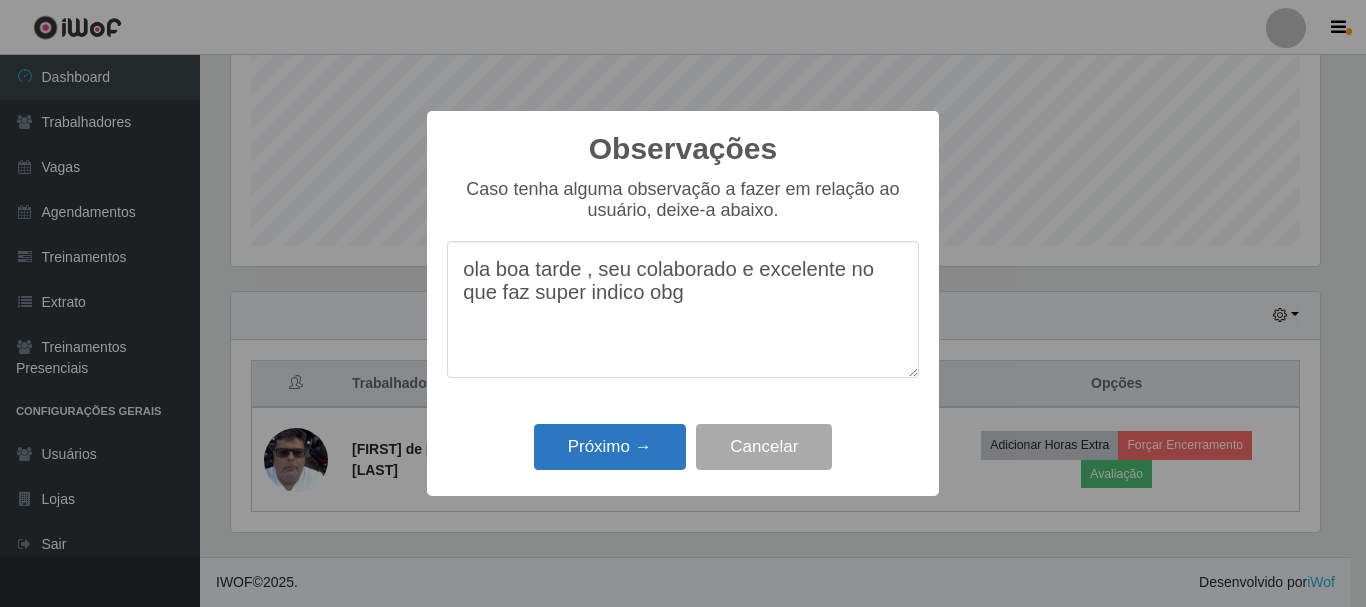 type on "ola boa tarde , seu colaborado e excelente no que faz super indico obg" 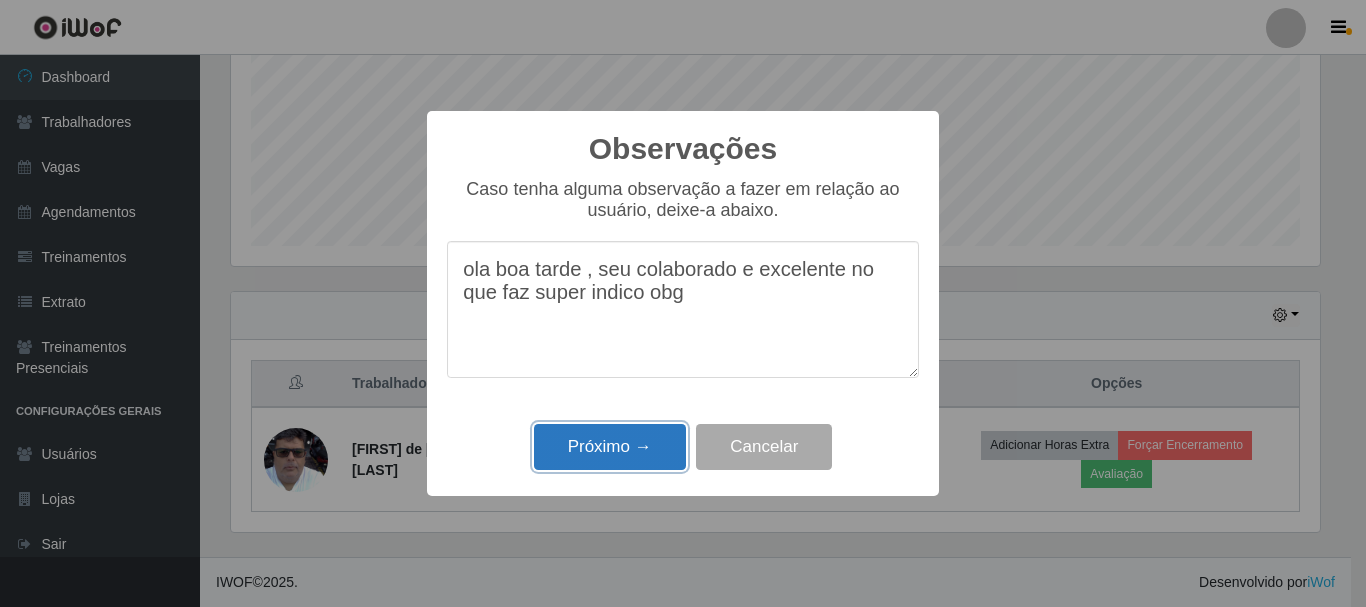 click on "Próximo →" at bounding box center (610, 447) 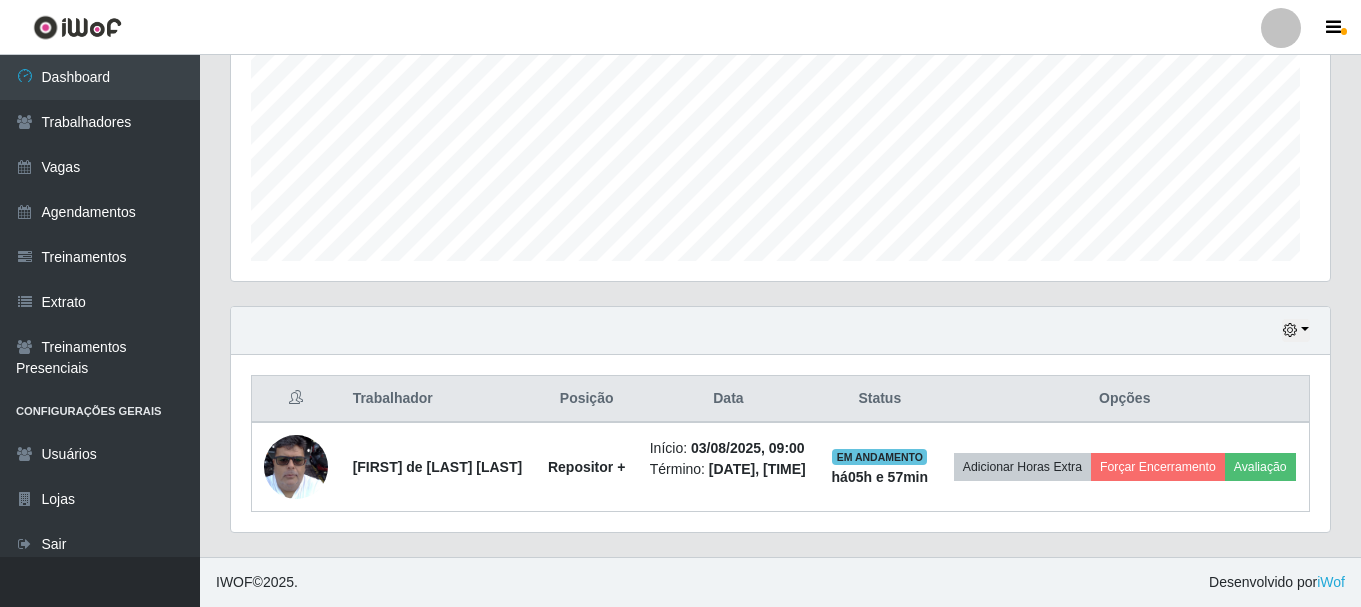 scroll, scrollTop: 999585, scrollLeft: 998901, axis: both 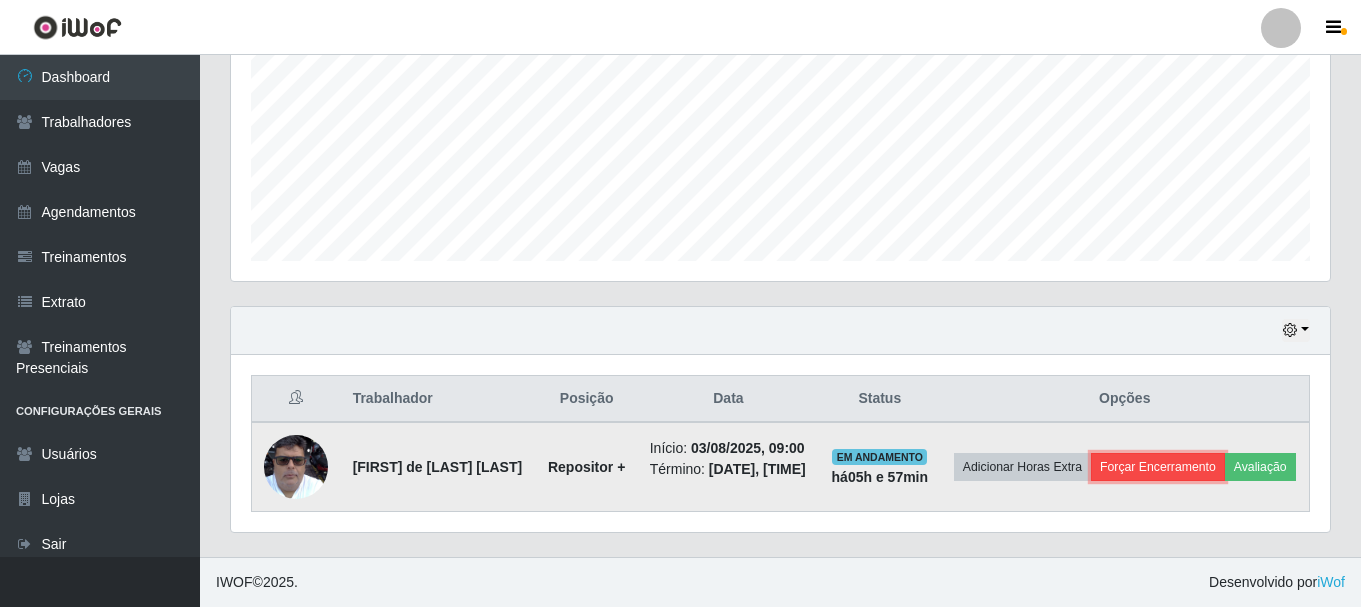 click on "Forçar Encerramento" at bounding box center (1158, 467) 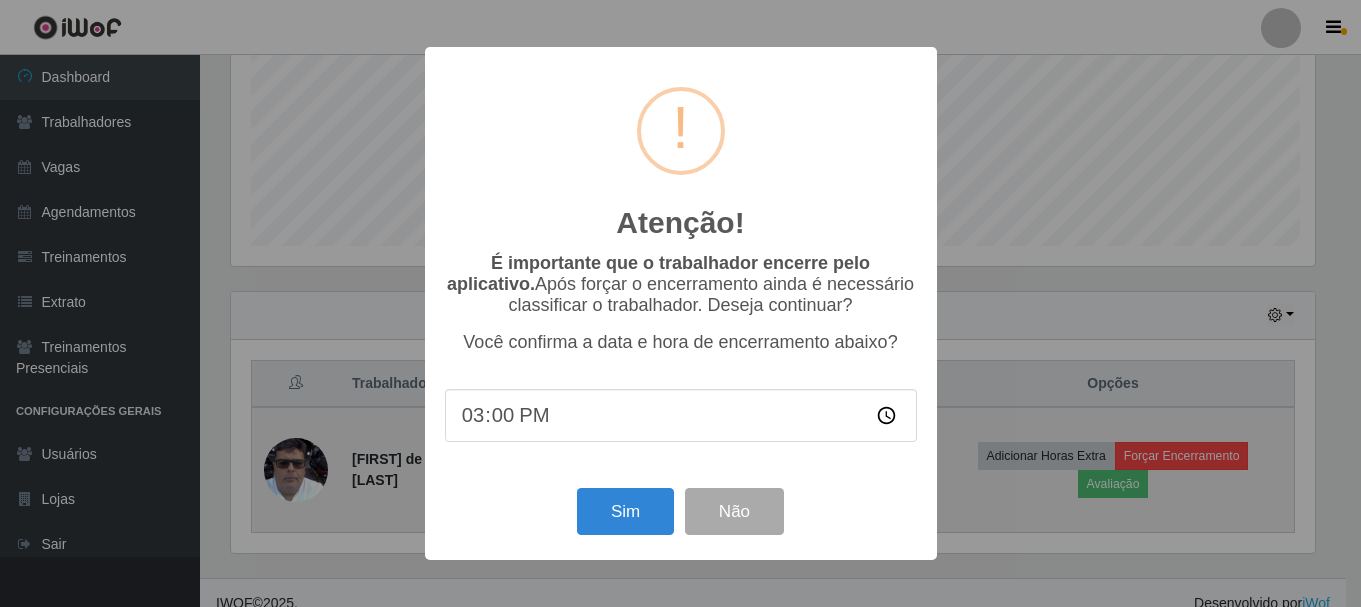 scroll, scrollTop: 999585, scrollLeft: 998911, axis: both 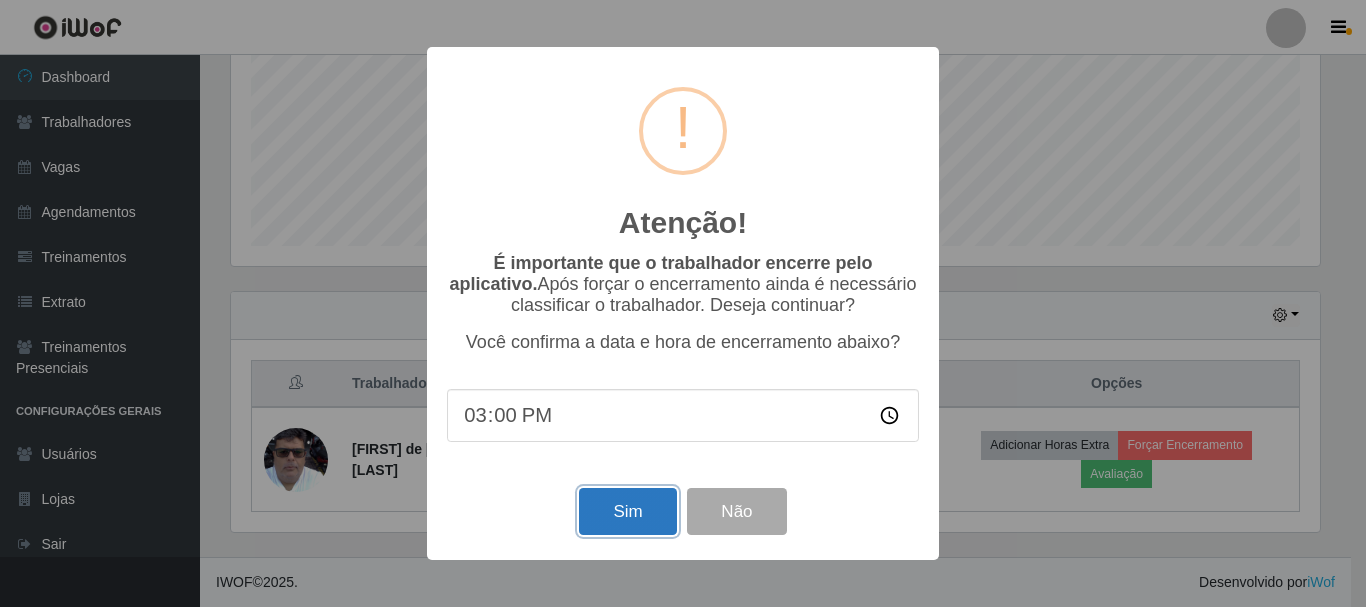 click on "Sim" at bounding box center (627, 511) 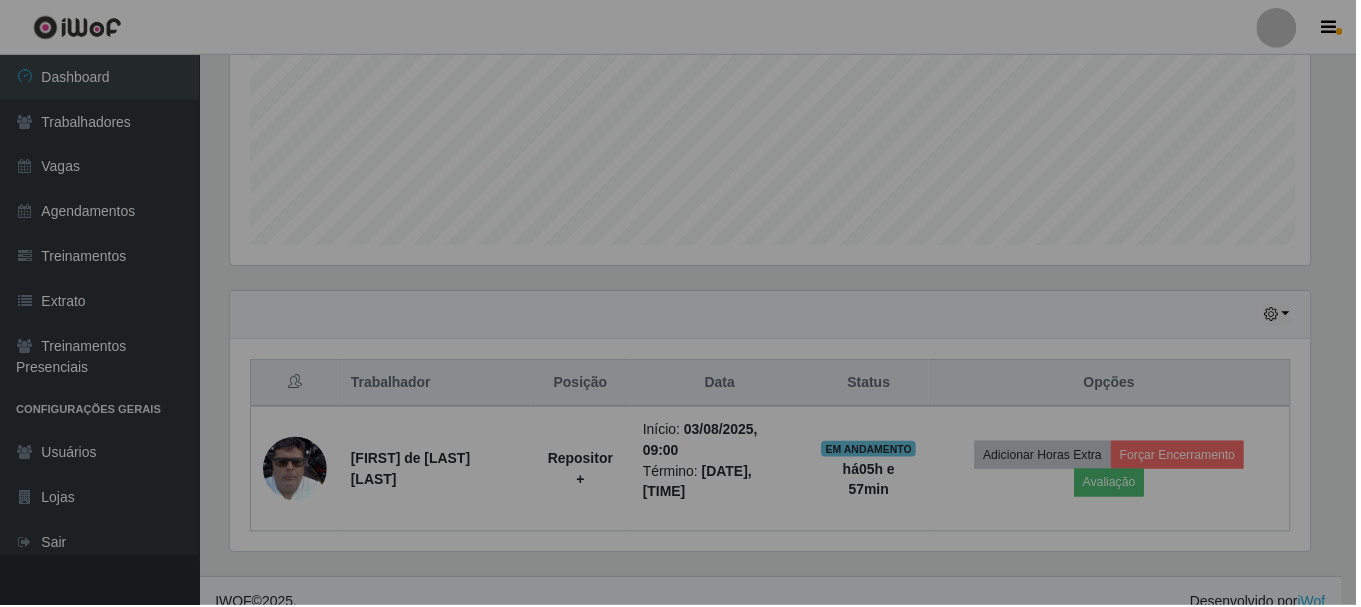 scroll, scrollTop: 999585, scrollLeft: 998901, axis: both 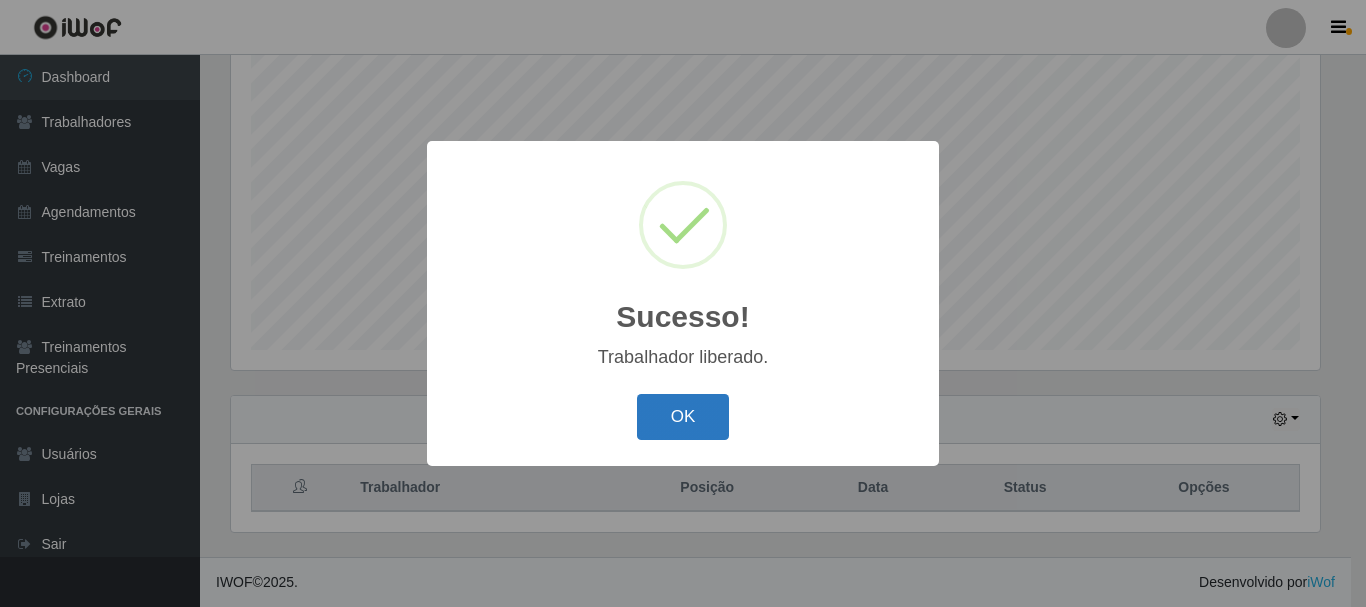 click on "OK" at bounding box center (683, 417) 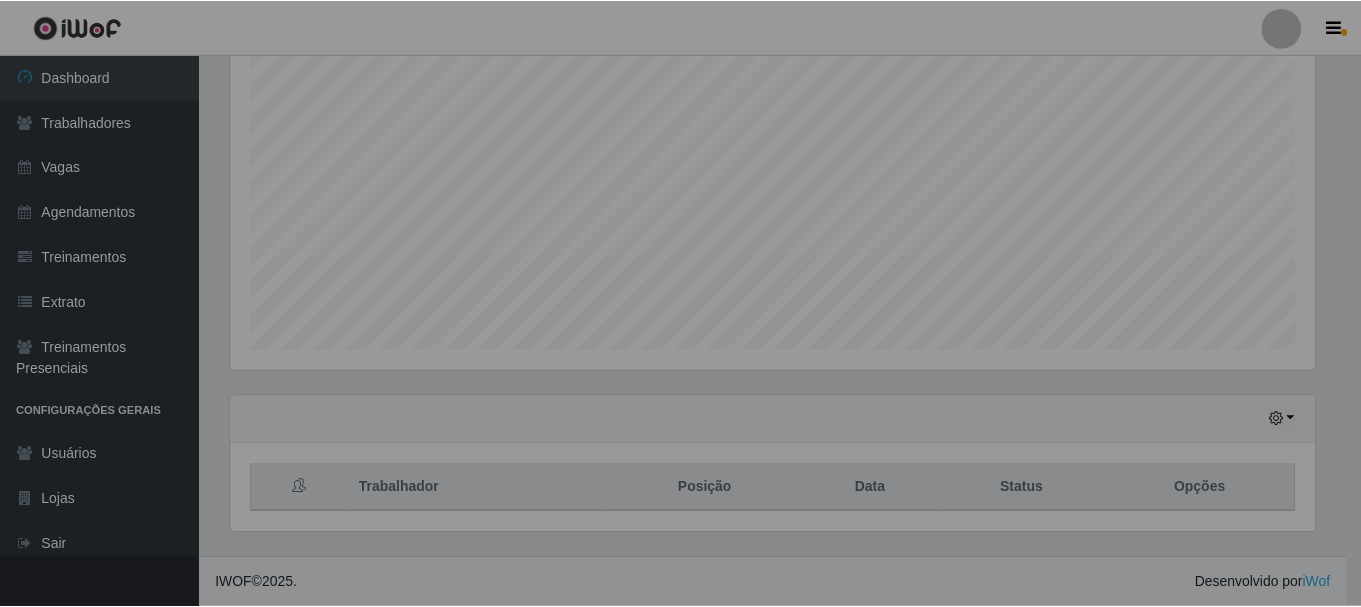scroll, scrollTop: 999585, scrollLeft: 998901, axis: both 